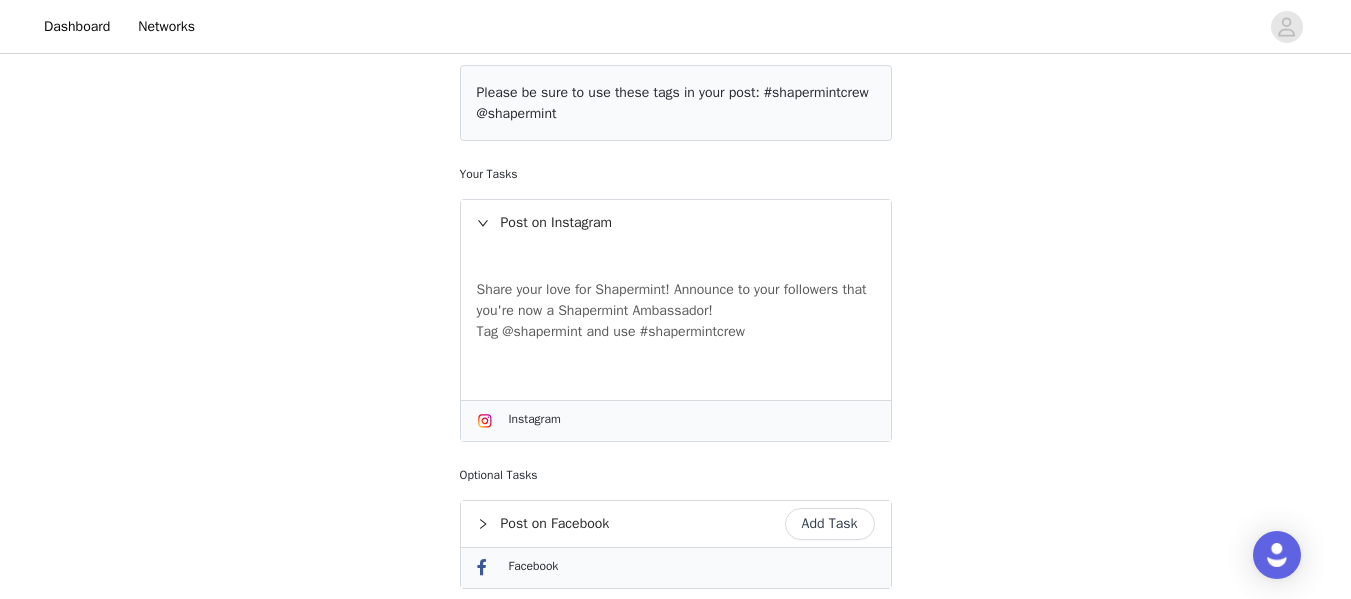 scroll, scrollTop: 227, scrollLeft: 0, axis: vertical 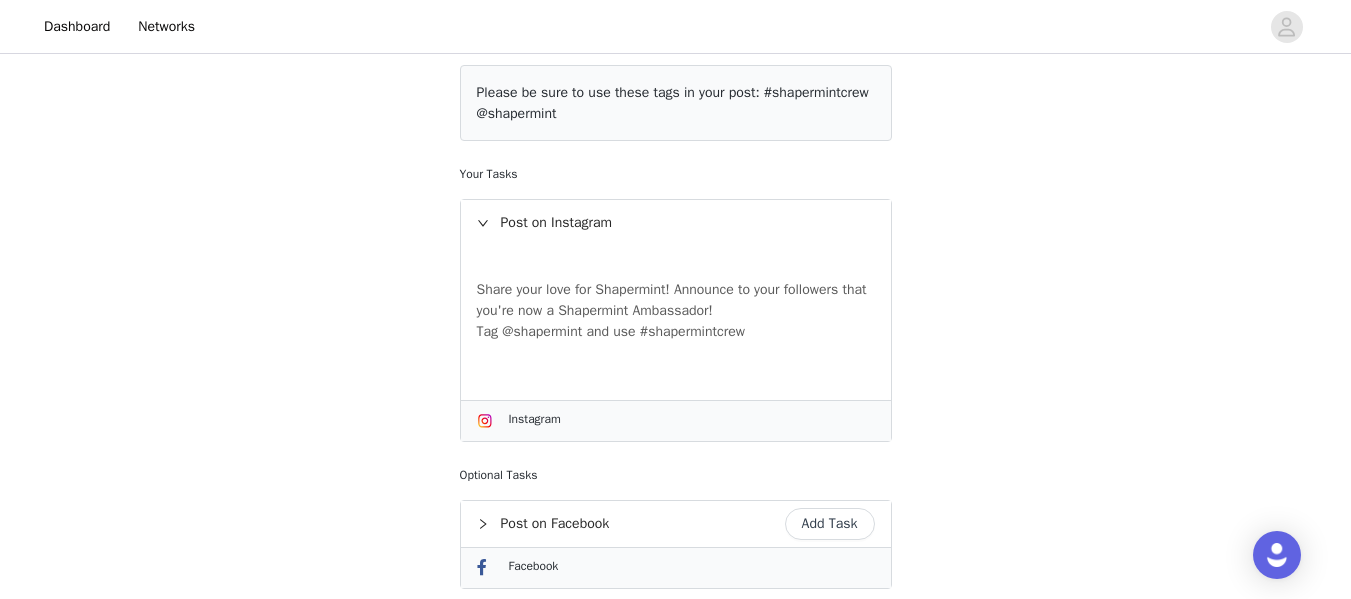 click on "Tag @shapermint and use #shapermintcrew" at bounding box center [676, 331] 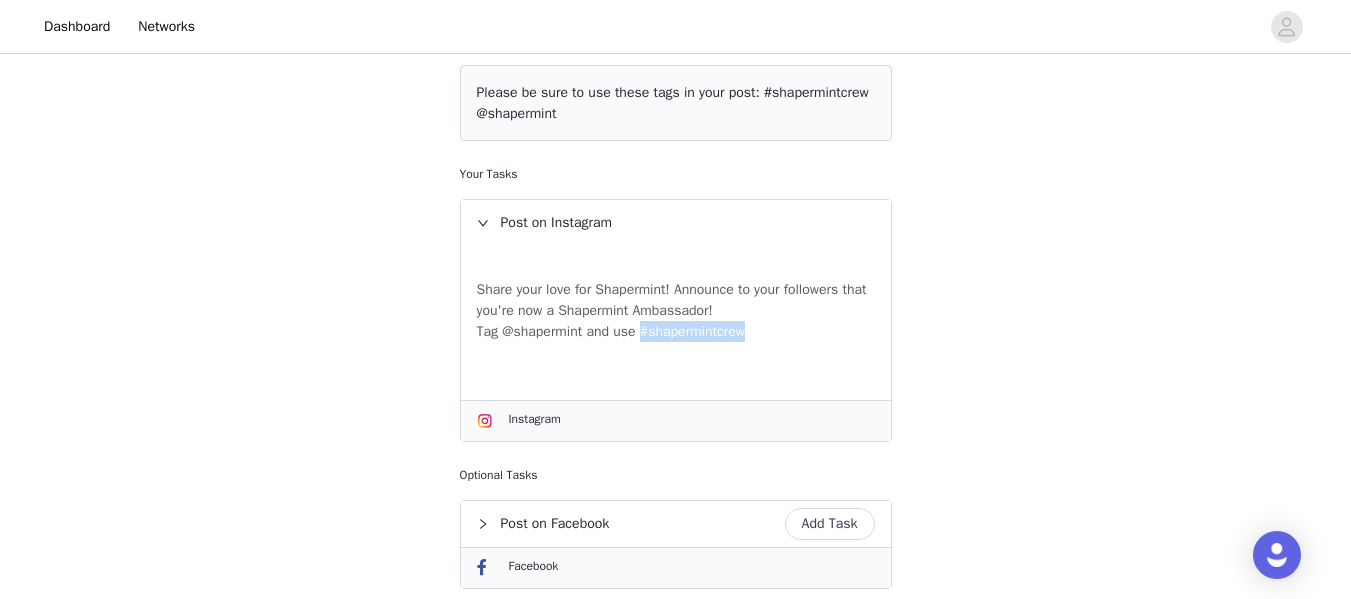 drag, startPoint x: 748, startPoint y: 333, endPoint x: 644, endPoint y: 335, distance: 104.019226 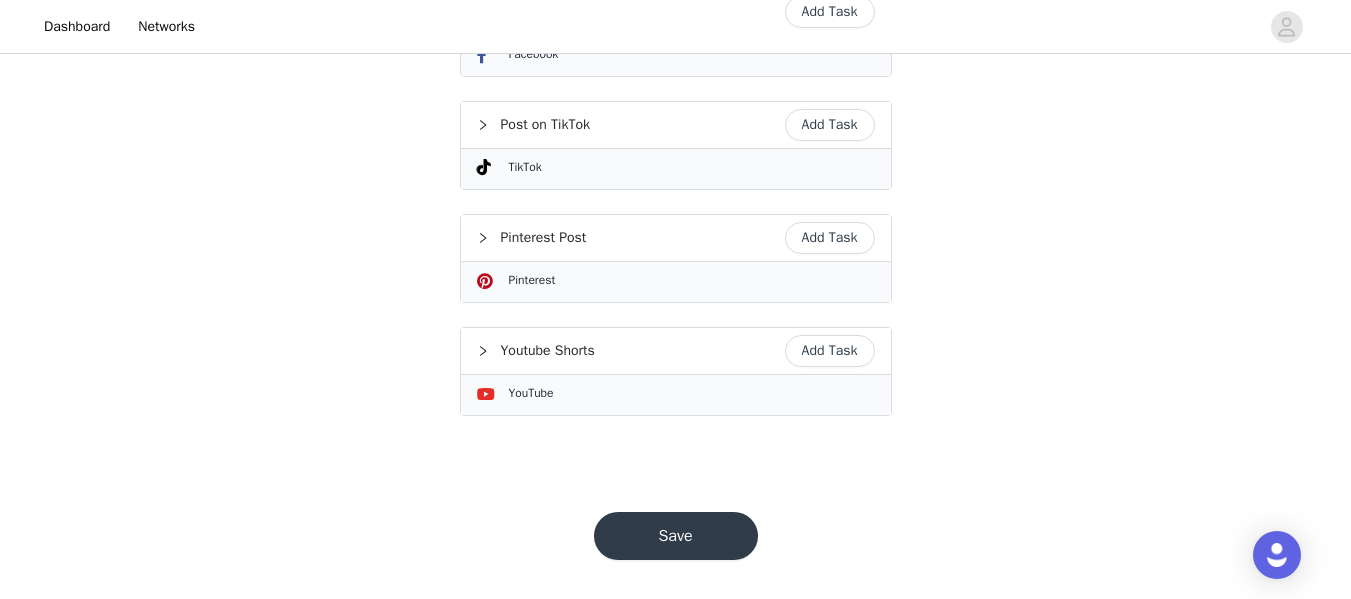 scroll, scrollTop: 748, scrollLeft: 0, axis: vertical 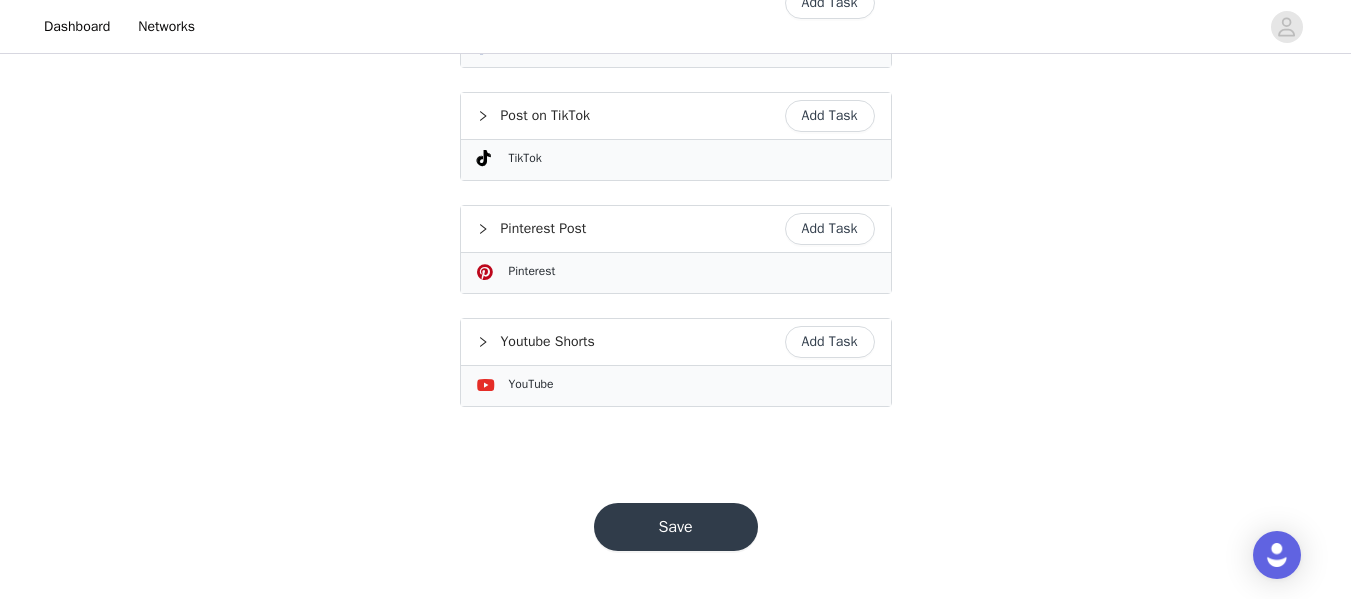 click on "Save" at bounding box center (676, 527) 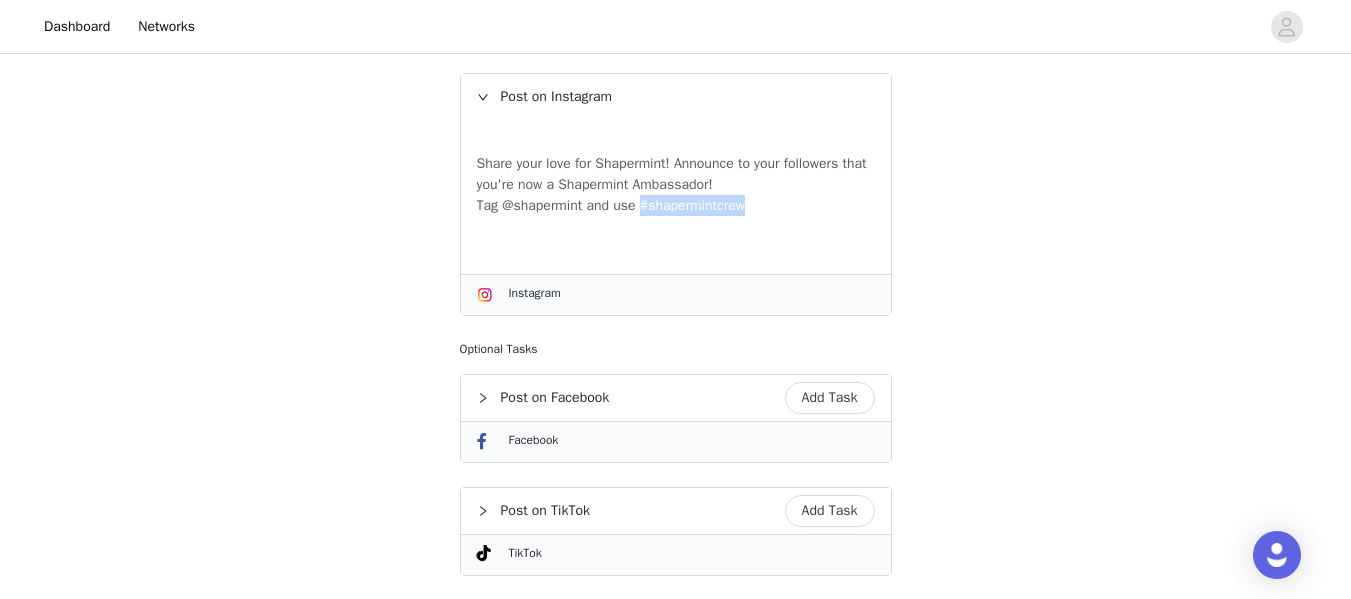 scroll, scrollTop: 348, scrollLeft: 0, axis: vertical 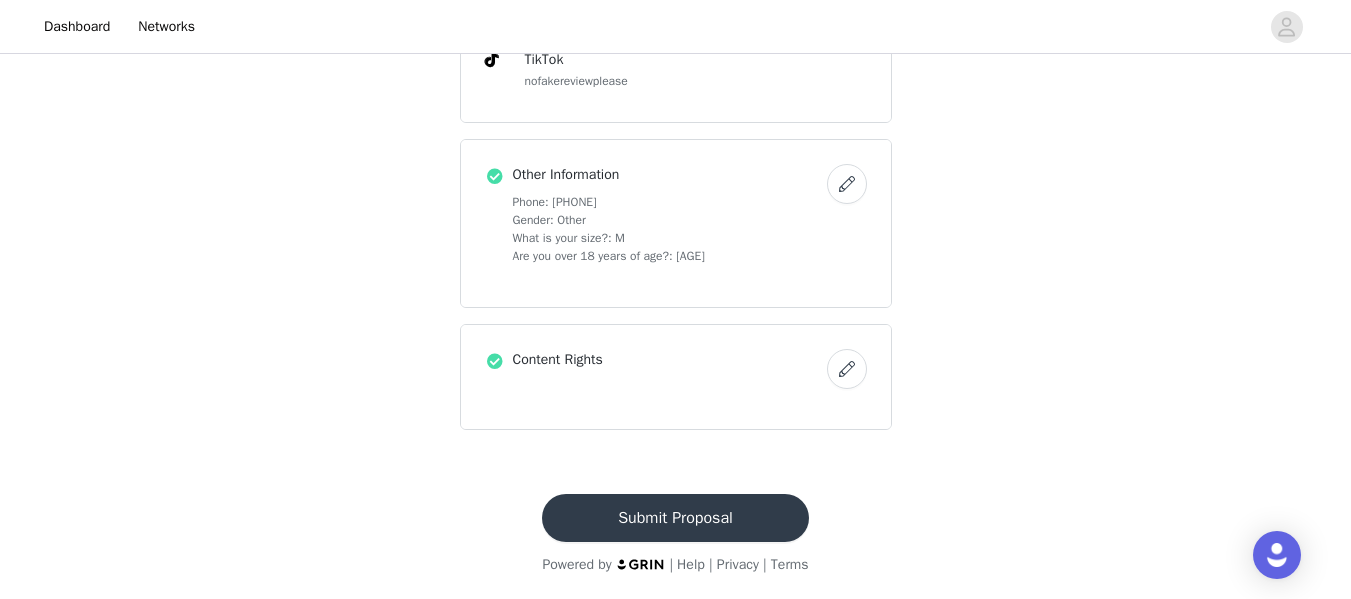 click on "Submit Proposal" at bounding box center (675, 518) 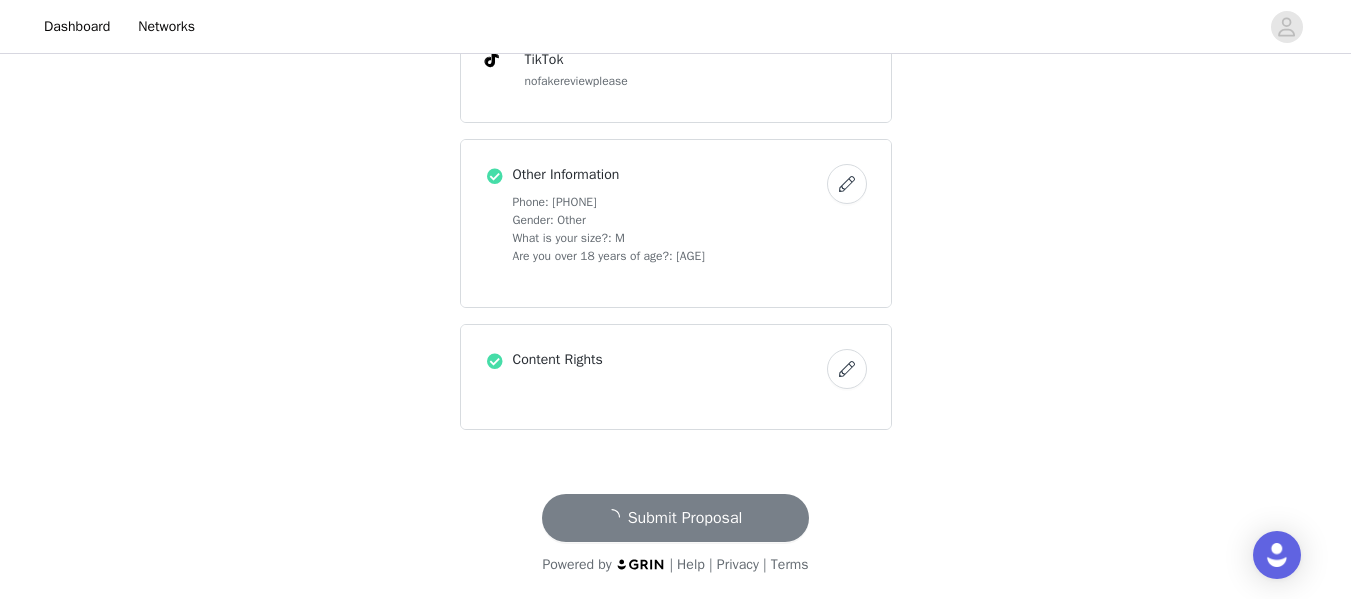 scroll, scrollTop: 0, scrollLeft: 0, axis: both 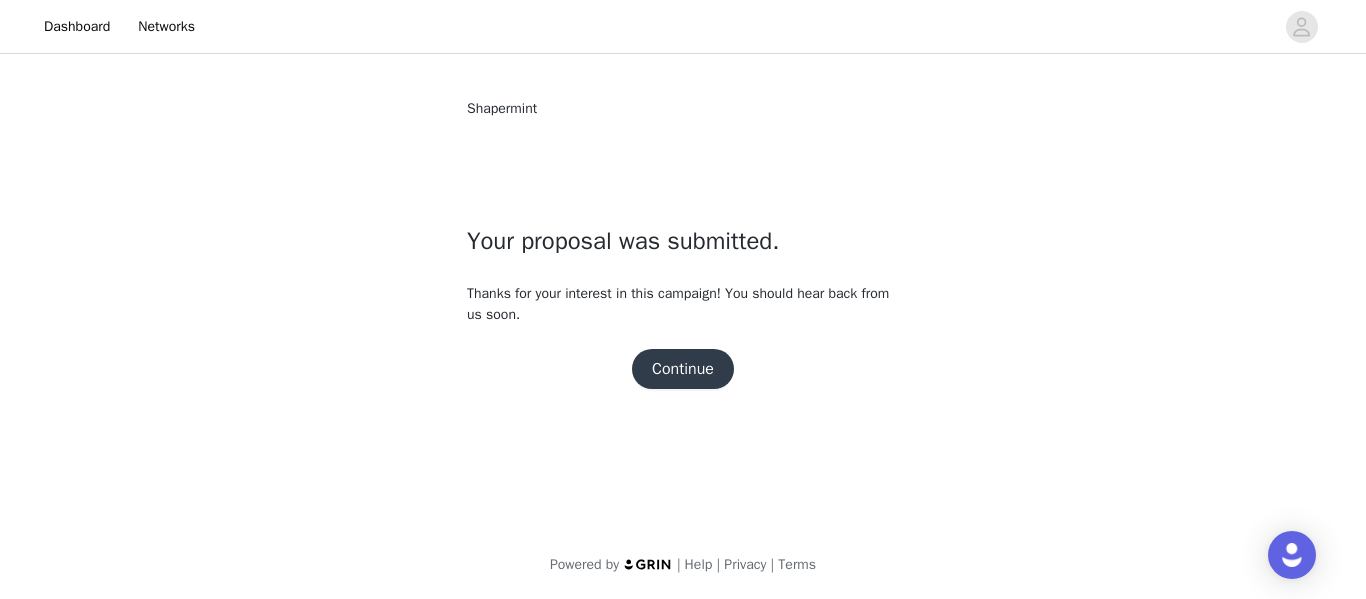 click on "Continue" at bounding box center (683, 369) 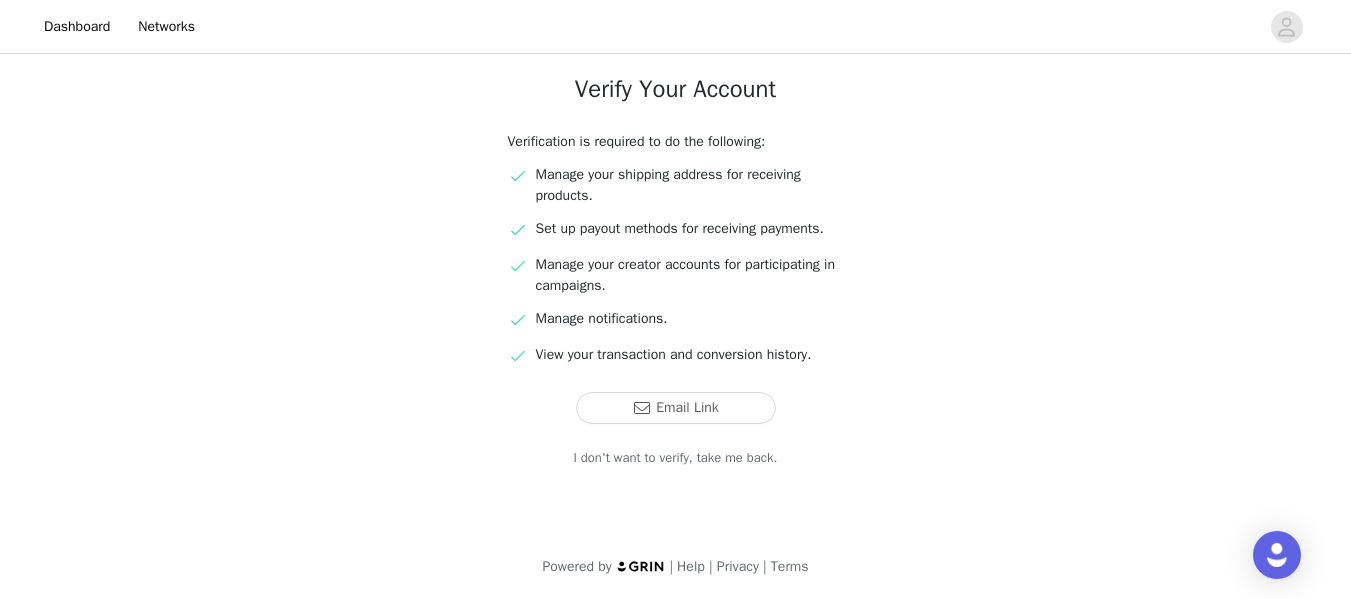 scroll, scrollTop: 141, scrollLeft: 0, axis: vertical 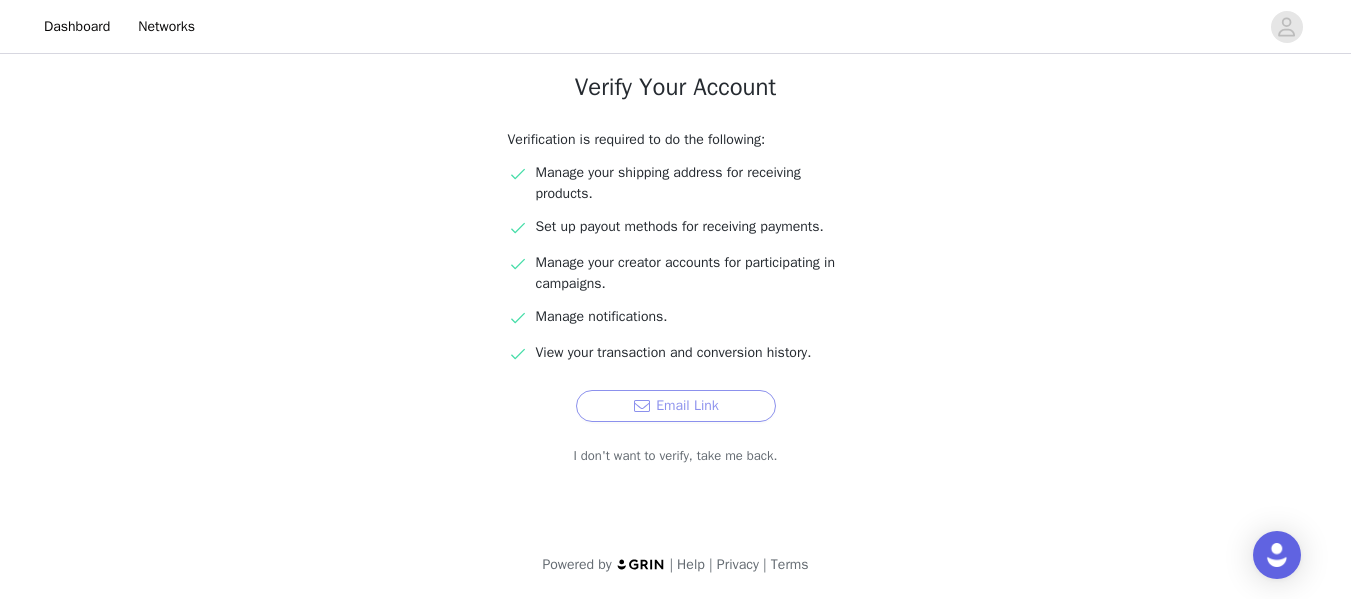 click on "Email Link" at bounding box center (676, 406) 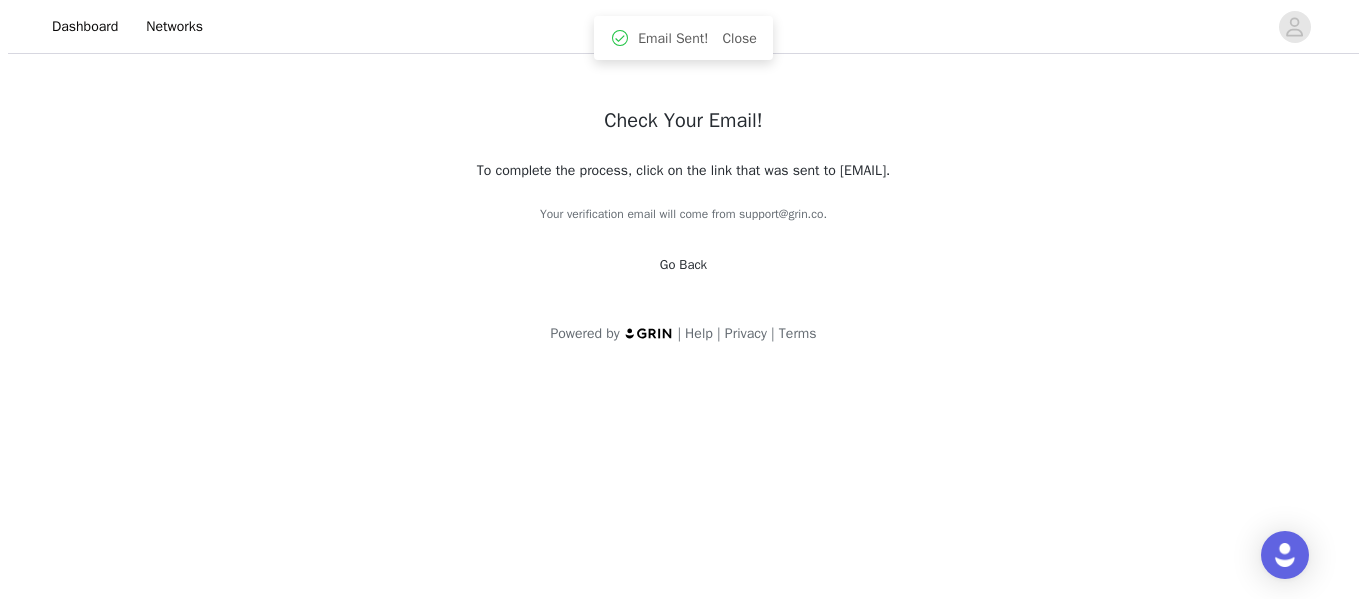 scroll, scrollTop: 0, scrollLeft: 0, axis: both 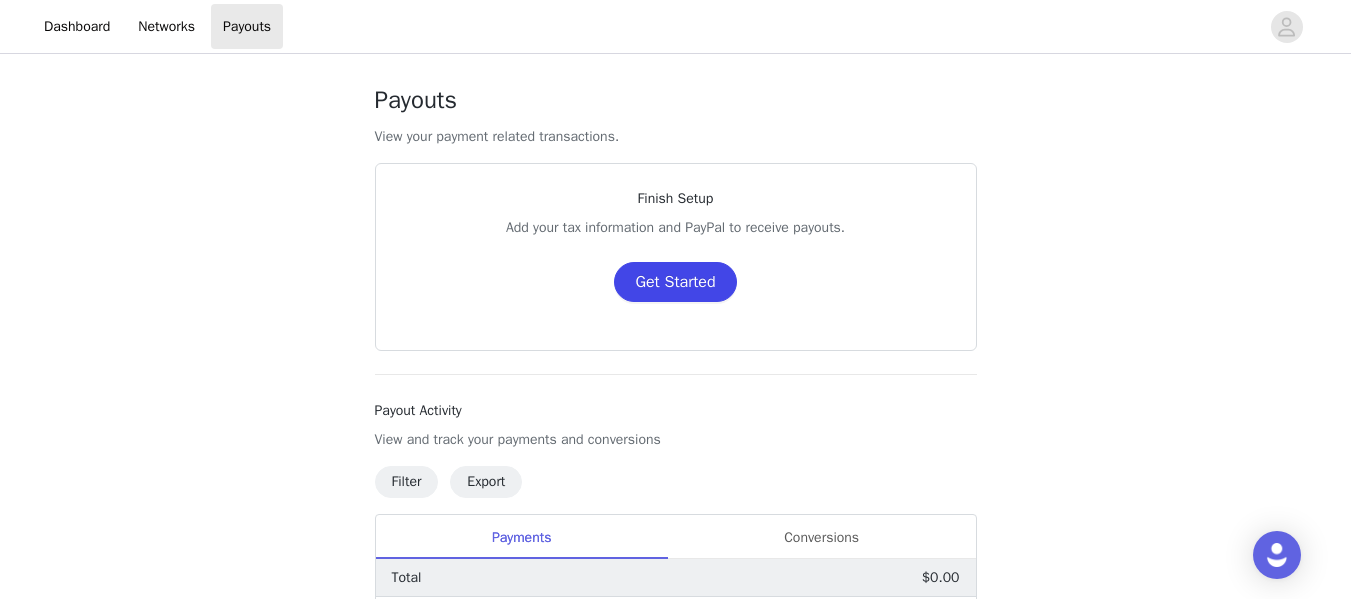 click on "Get Started" at bounding box center [675, 282] 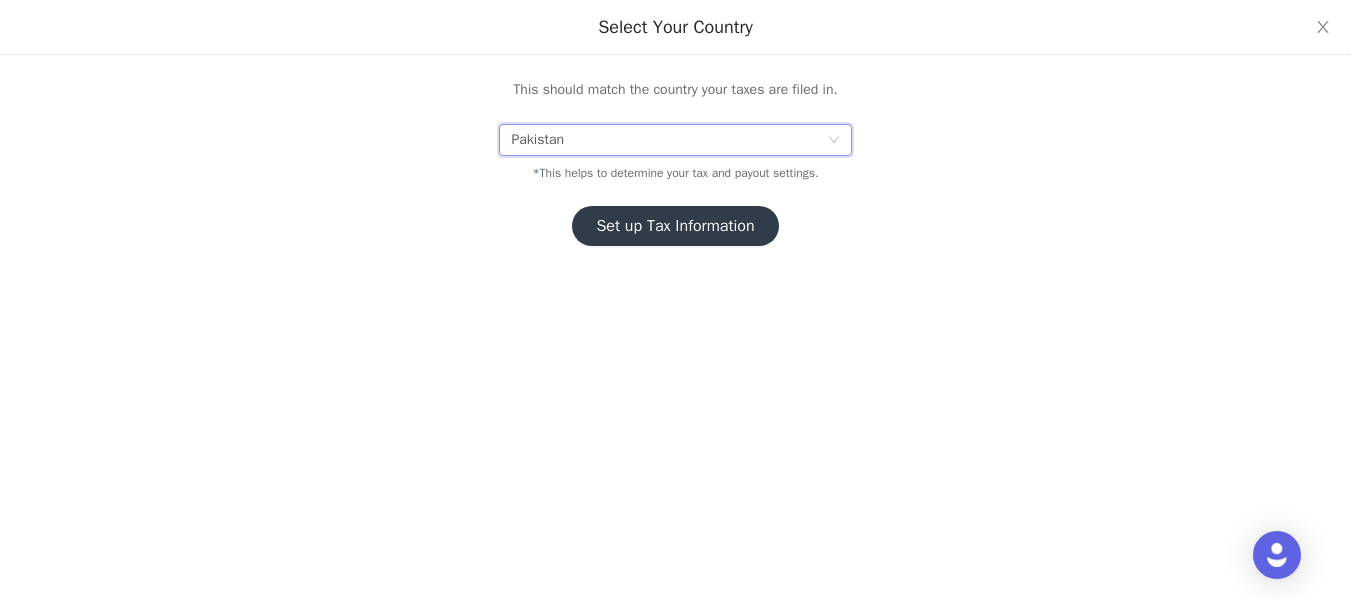 click on "Pakistan" at bounding box center [668, 140] 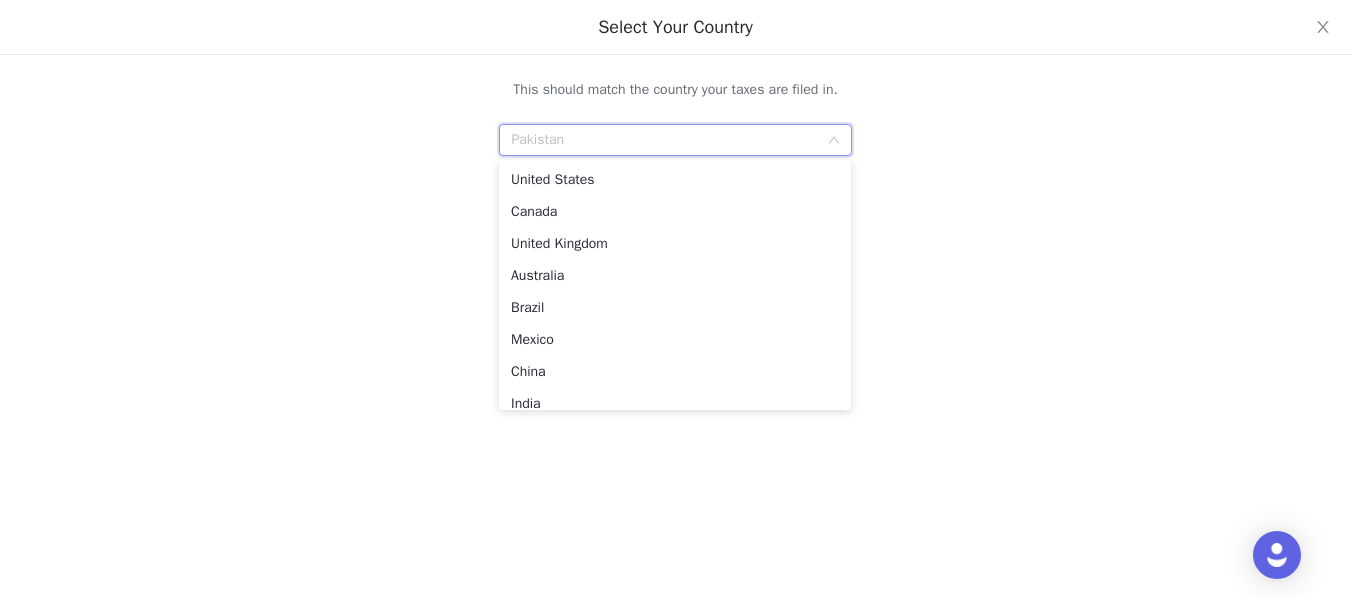 scroll, scrollTop: 5002, scrollLeft: 0, axis: vertical 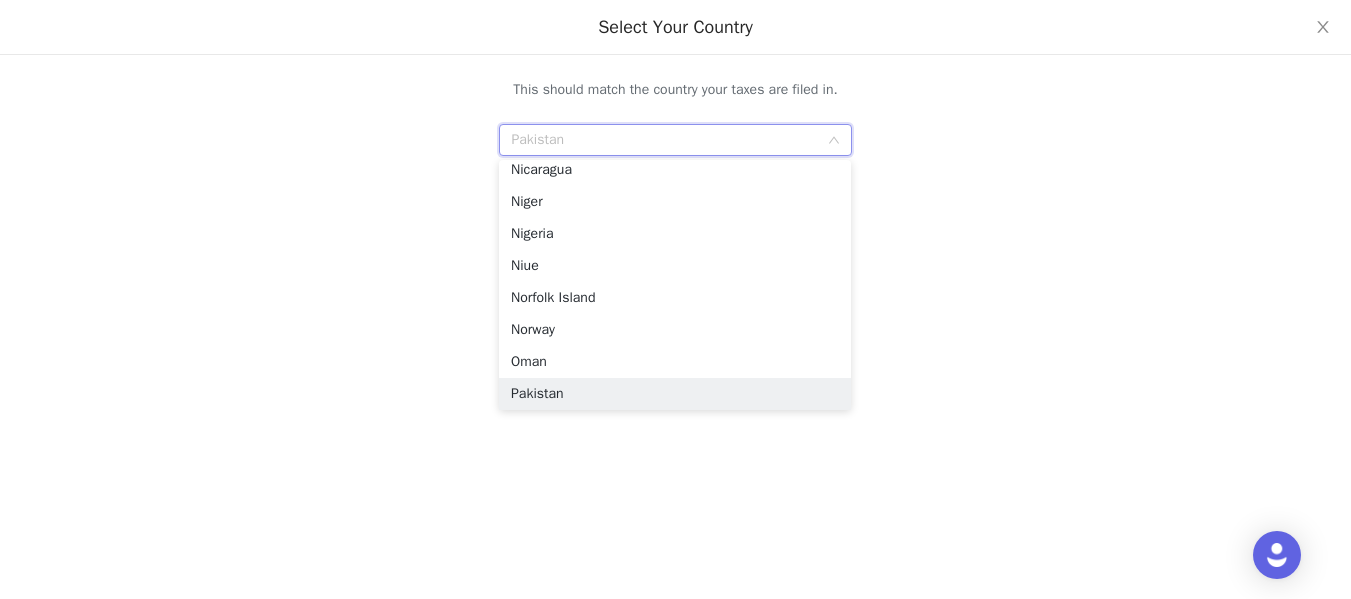 click on "This should match the country your taxes are filed in.
Pakistan
*This helps to determine your tax and payout settings.
Set up Tax Information" at bounding box center (675, 135) 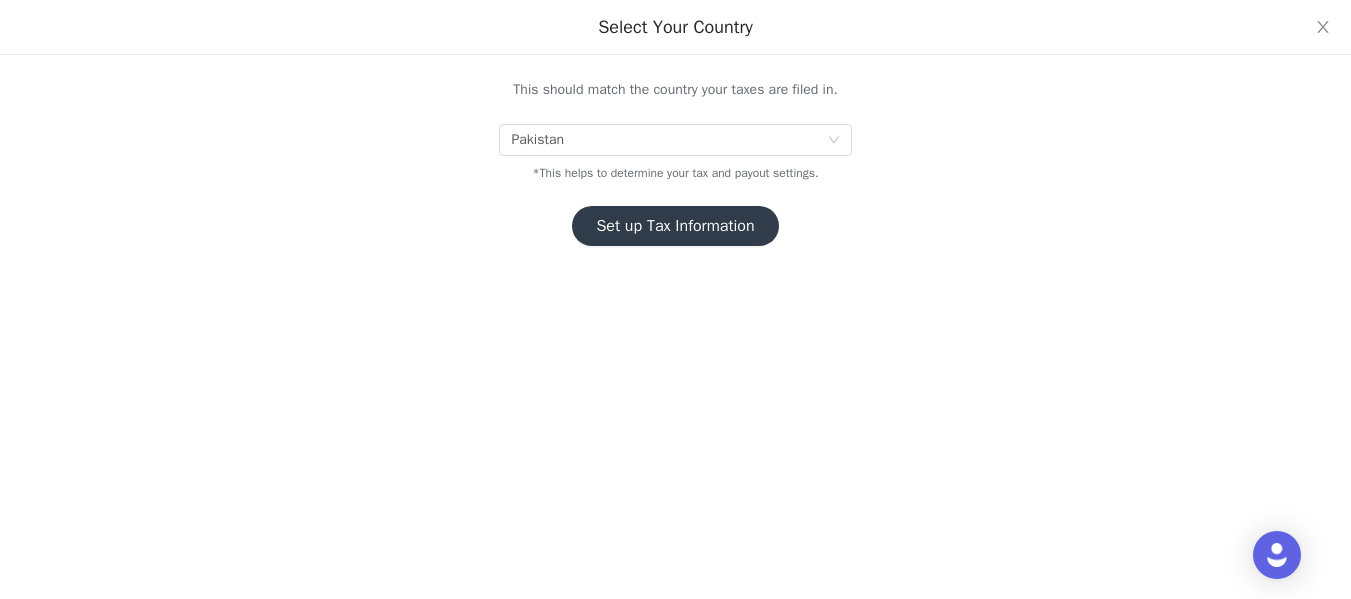 click on "Set up Tax Information" at bounding box center (675, 226) 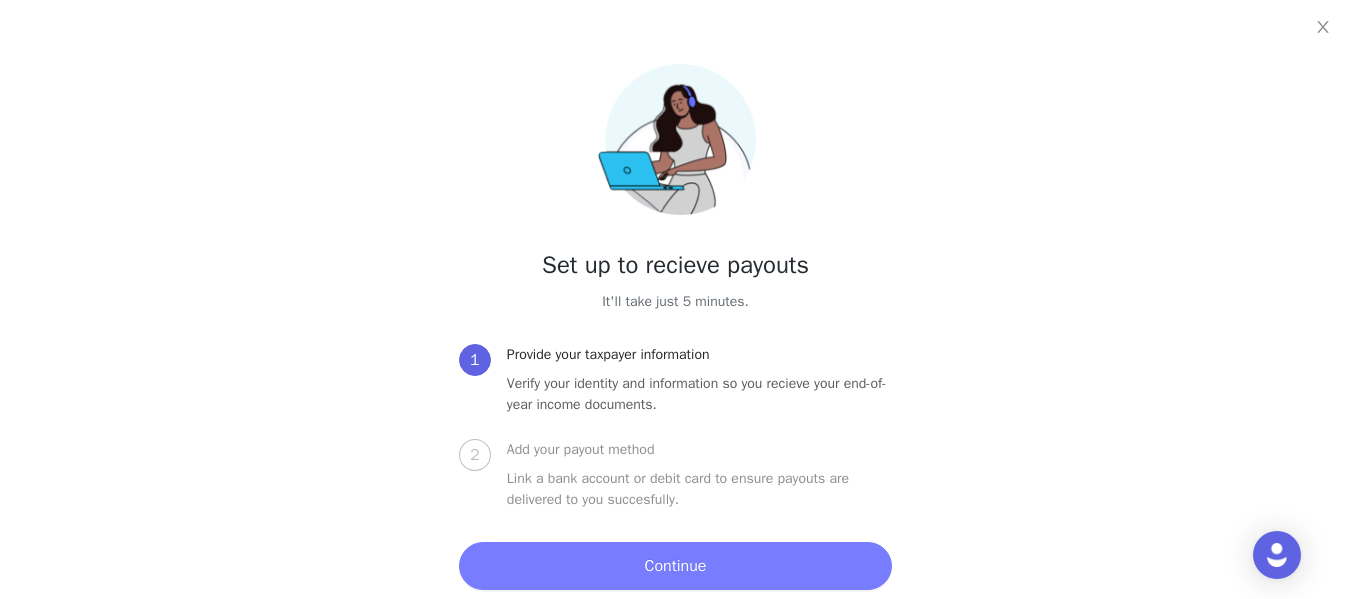 click on "Continue" at bounding box center [675, 566] 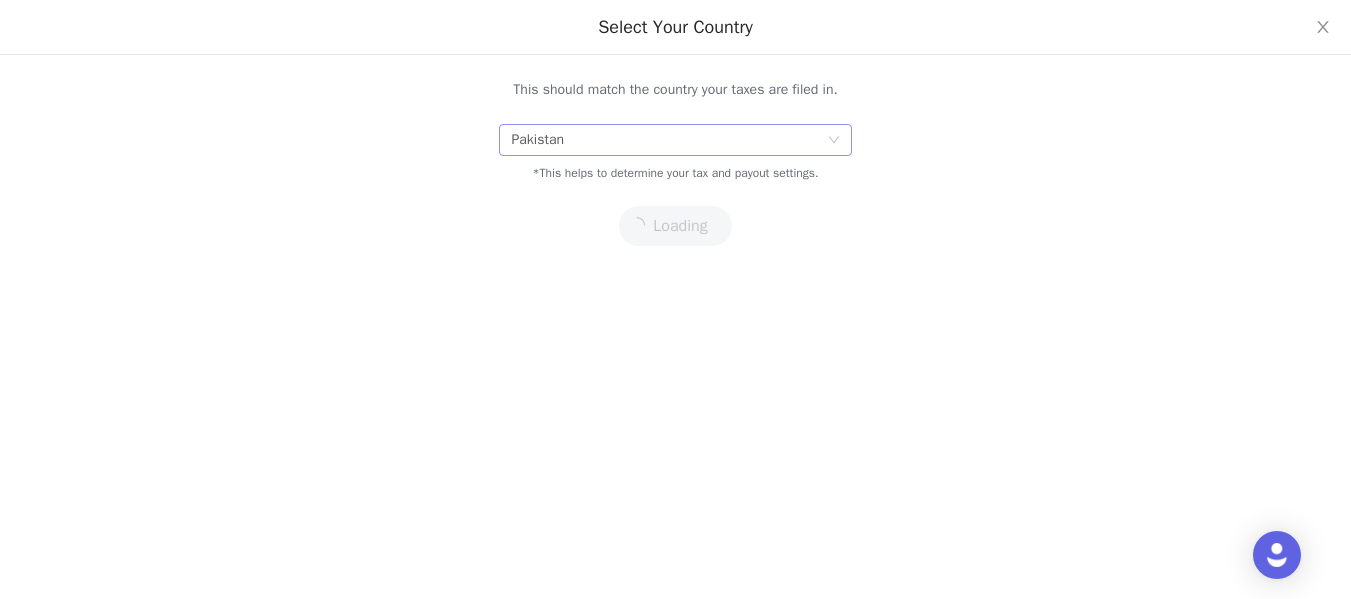 click on "Pakistan" at bounding box center [668, 140] 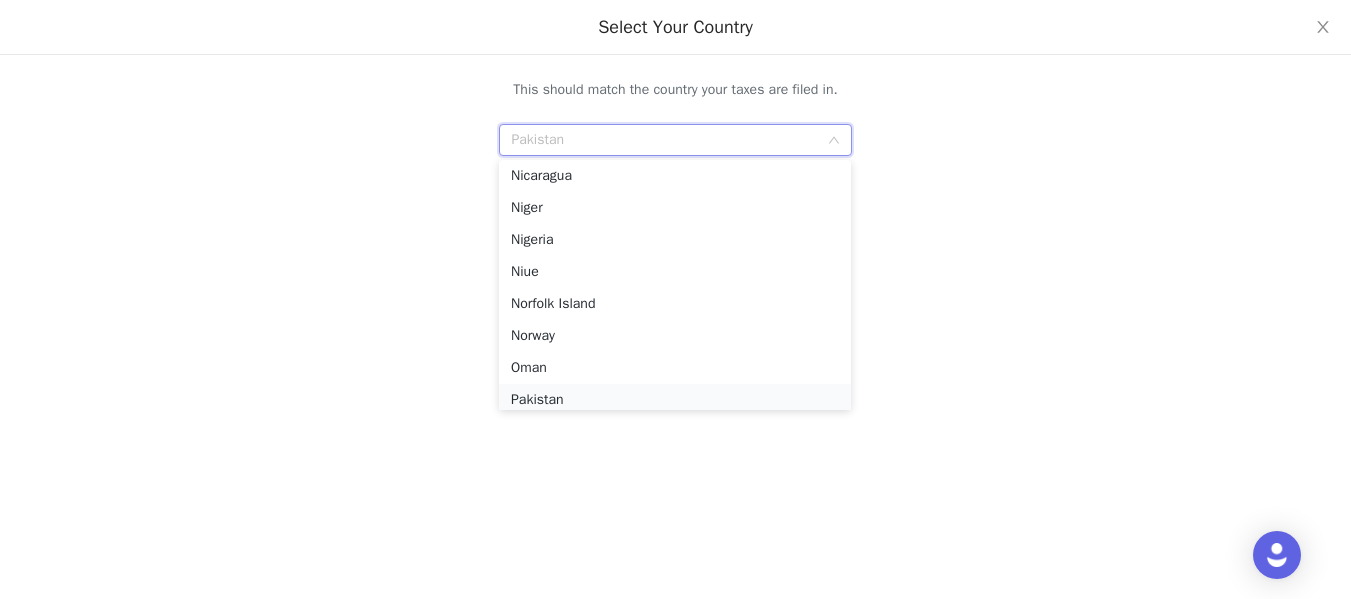scroll, scrollTop: 5002, scrollLeft: 0, axis: vertical 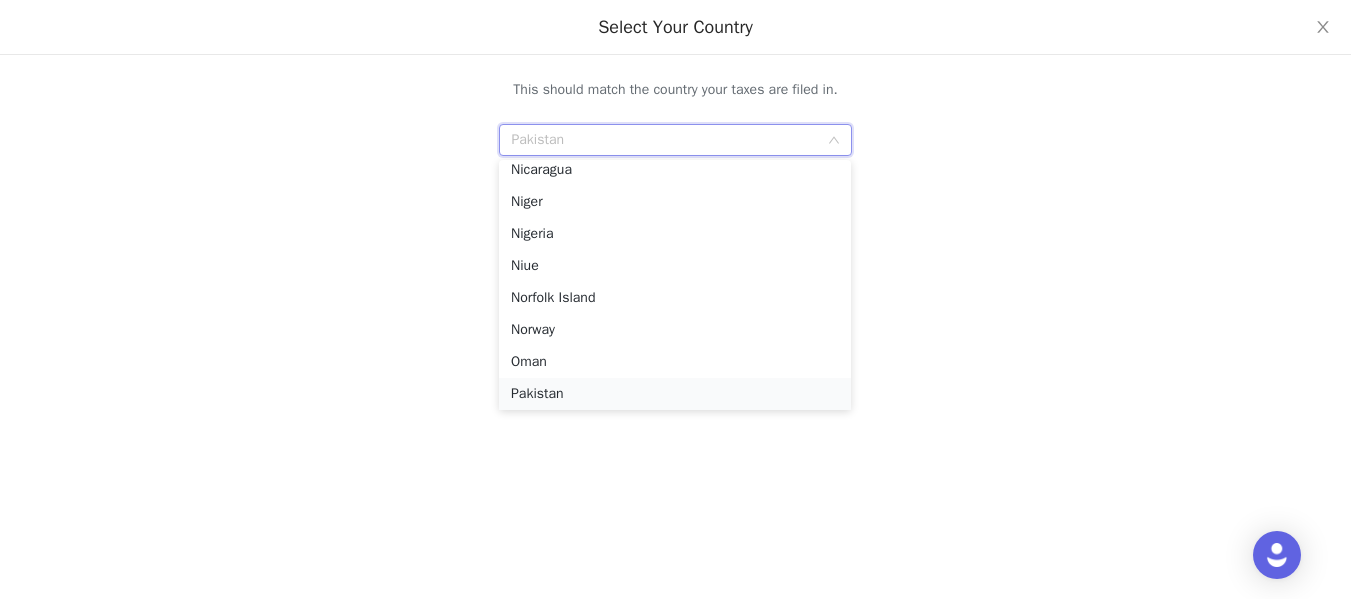 click on "Pakistan" at bounding box center [675, 394] 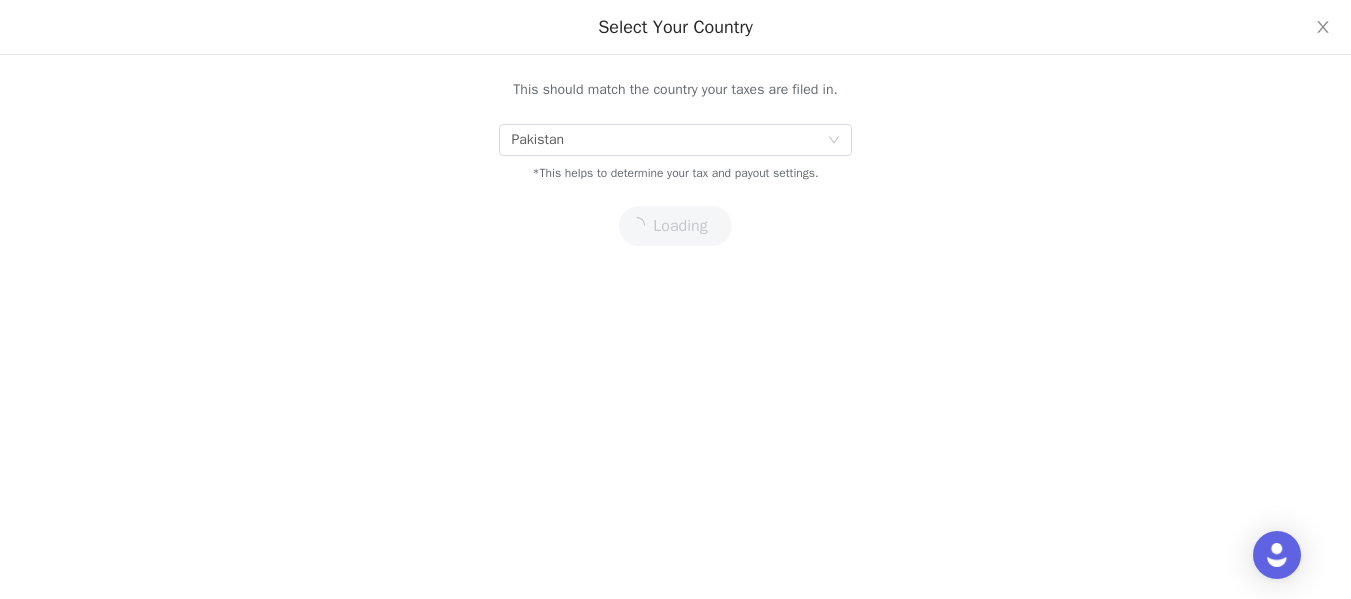 click on "This should match the country your taxes are filed in.
Pakistan
*This helps to determine your tax and payout settings.
Loading" at bounding box center [675, 135] 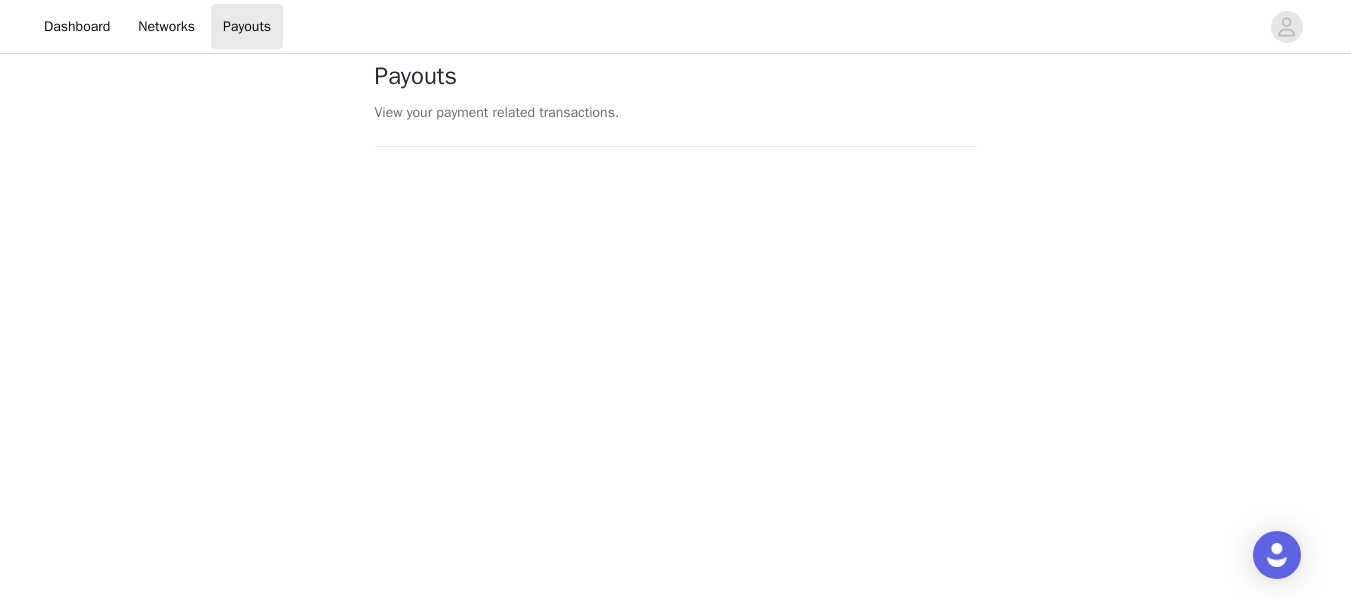 scroll, scrollTop: 0, scrollLeft: 0, axis: both 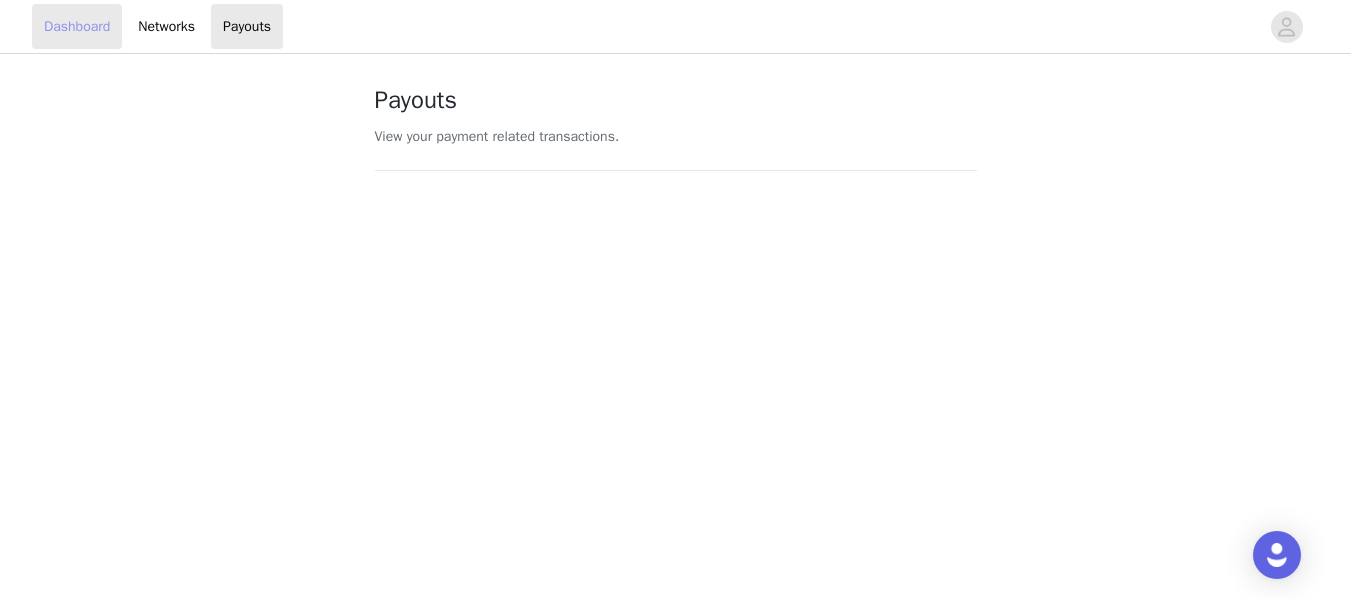 click on "Dashboard" at bounding box center (77, 26) 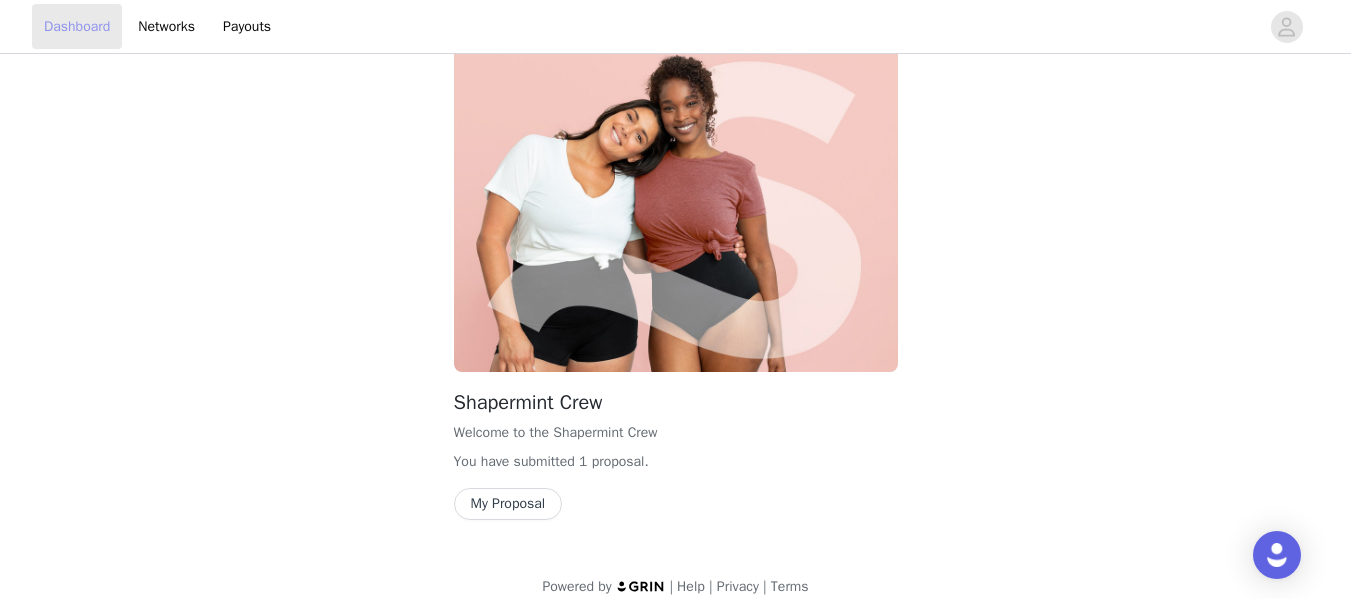 scroll, scrollTop: 81, scrollLeft: 0, axis: vertical 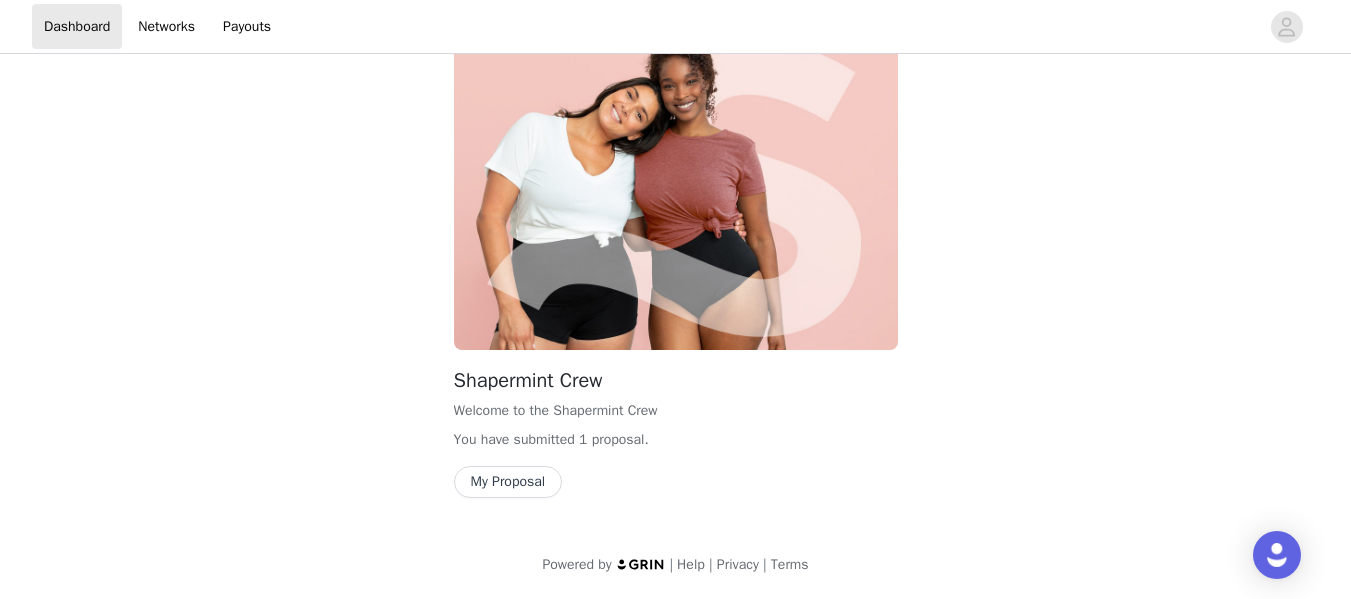 click on "My Proposal" at bounding box center (508, 482) 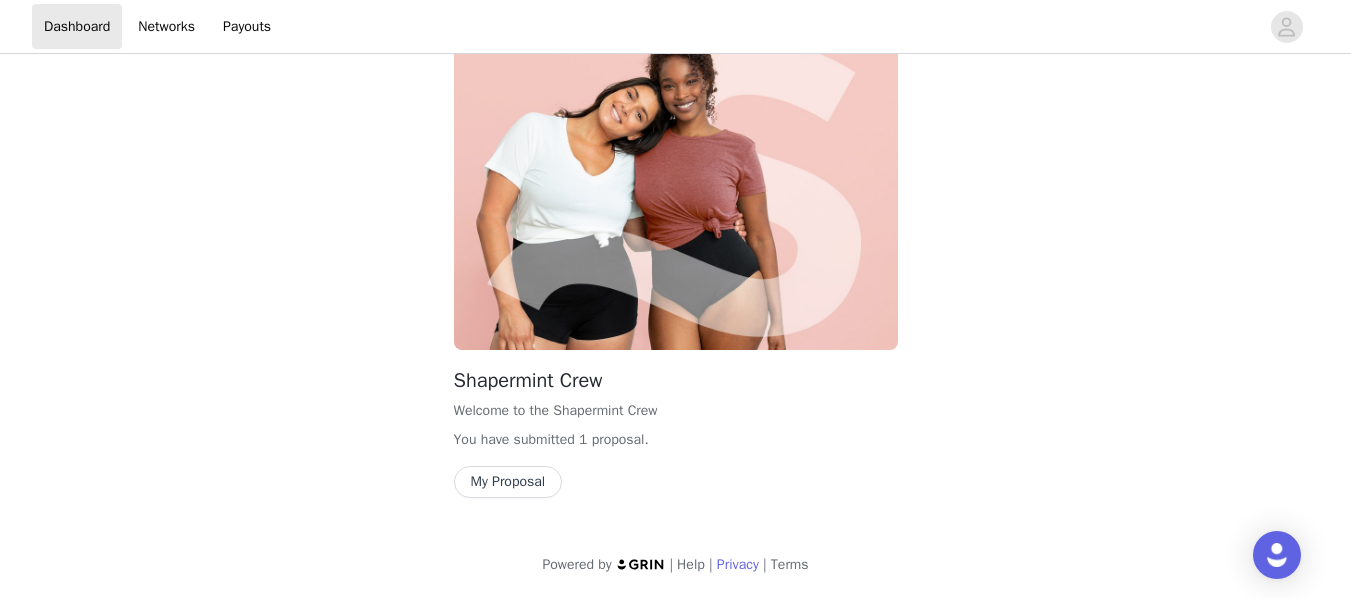 scroll, scrollTop: 0, scrollLeft: 0, axis: both 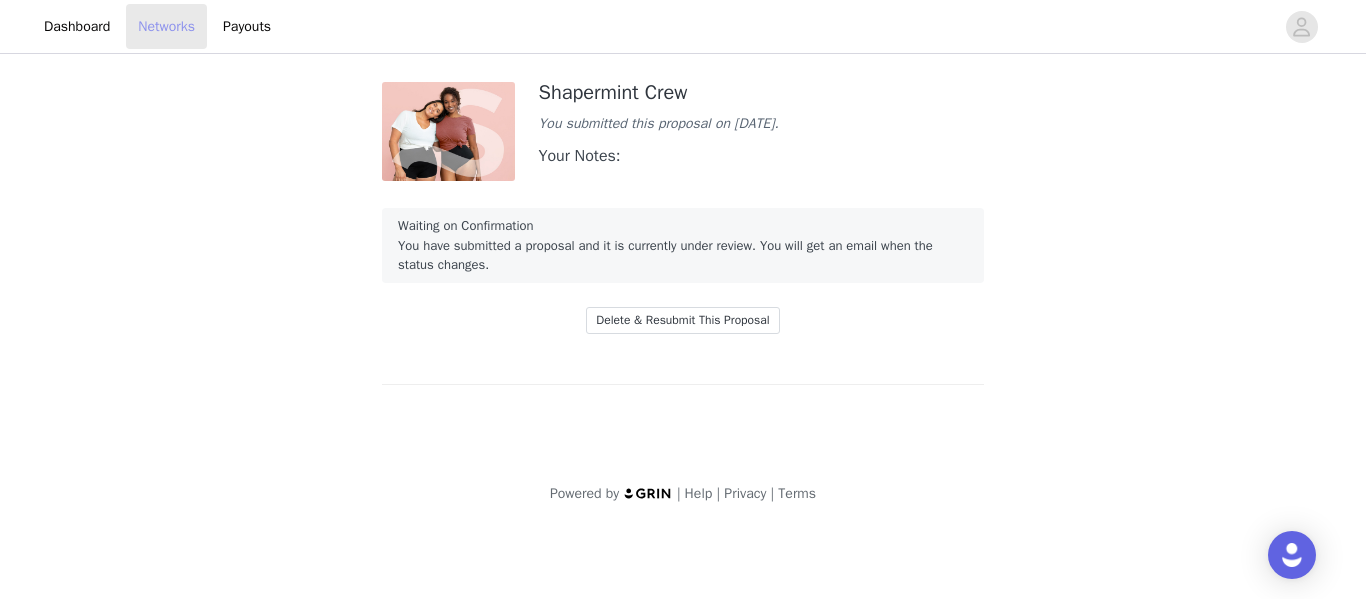 click on "Networks" at bounding box center [166, 26] 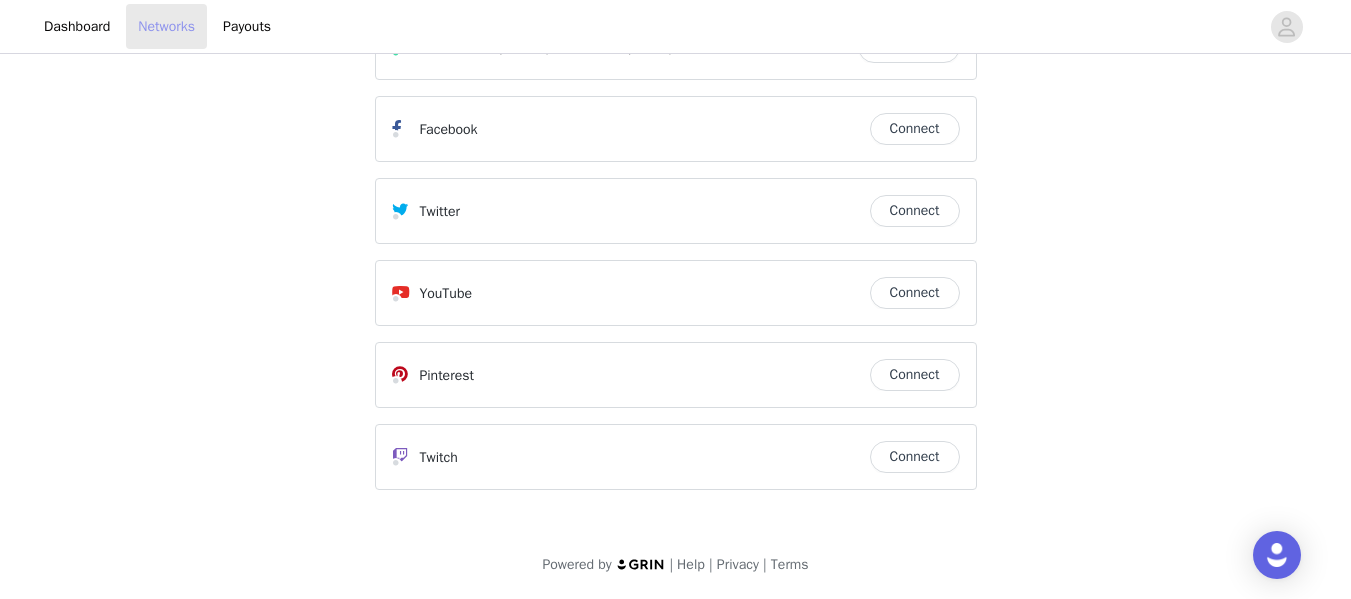 scroll, scrollTop: 0, scrollLeft: 0, axis: both 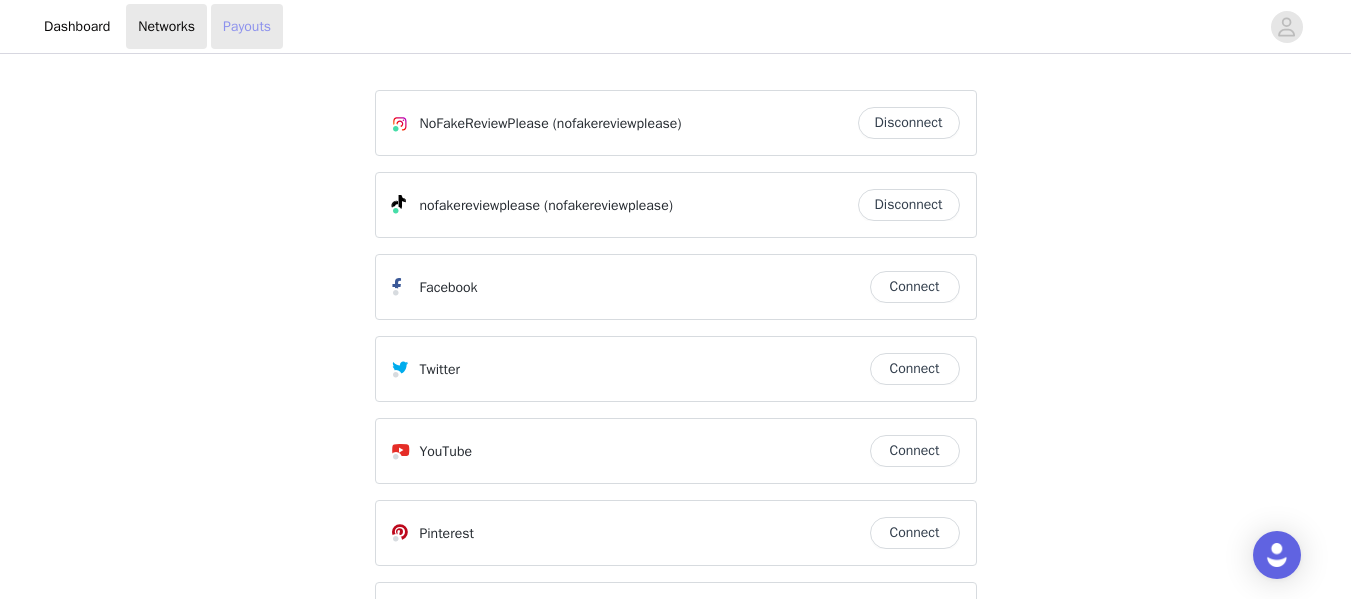 click on "Payouts" at bounding box center (247, 26) 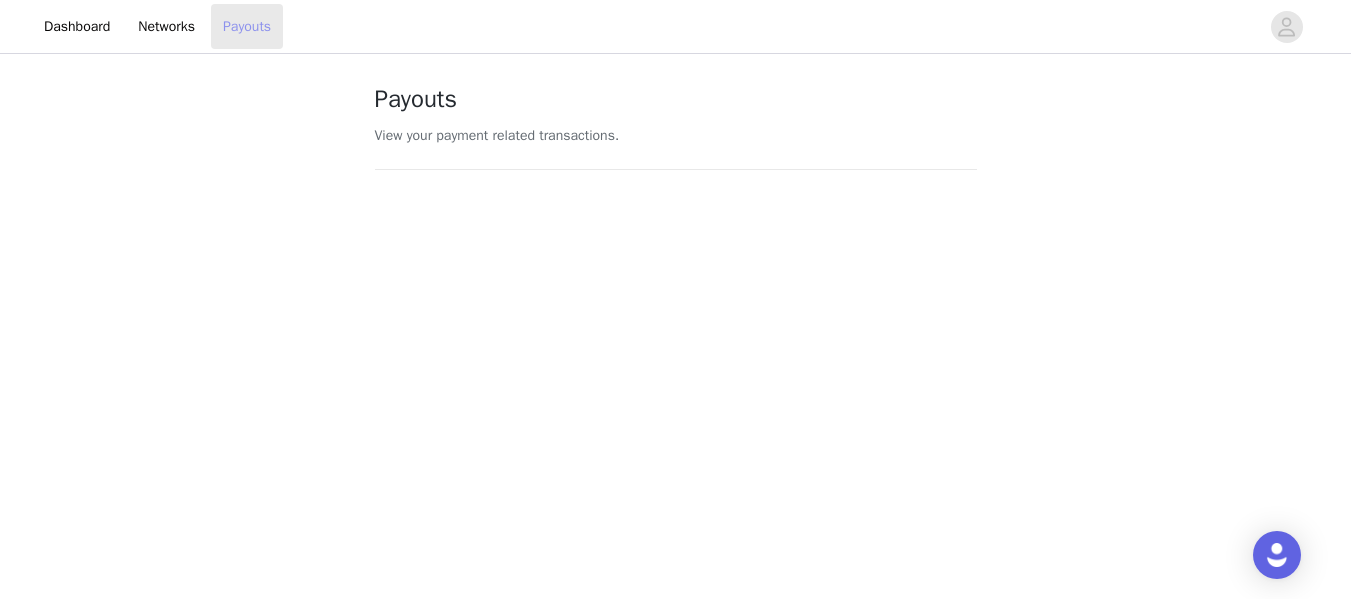 scroll, scrollTop: 0, scrollLeft: 0, axis: both 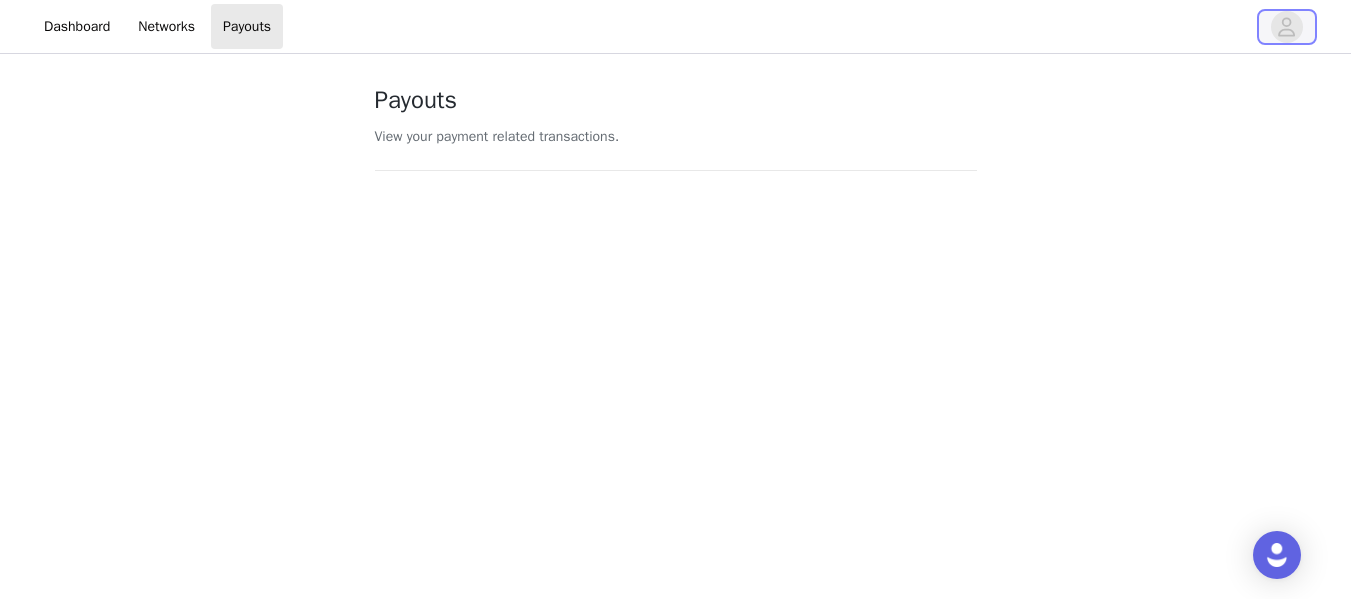 click 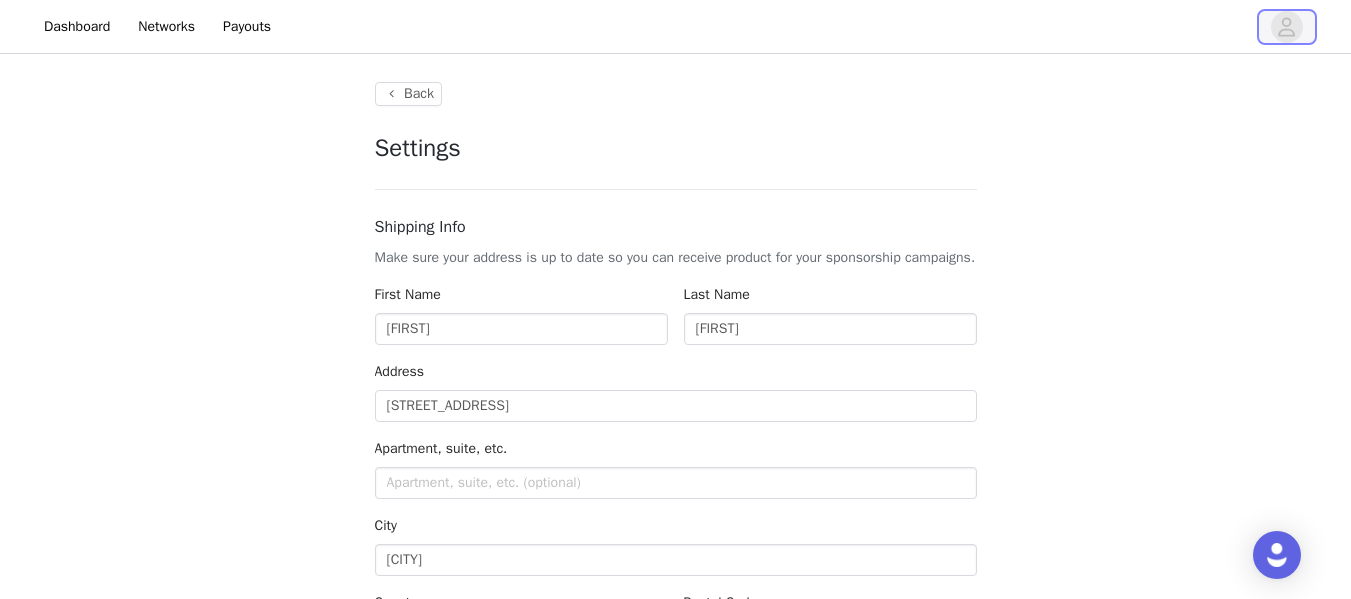 type on "+92 (Pakistan)" 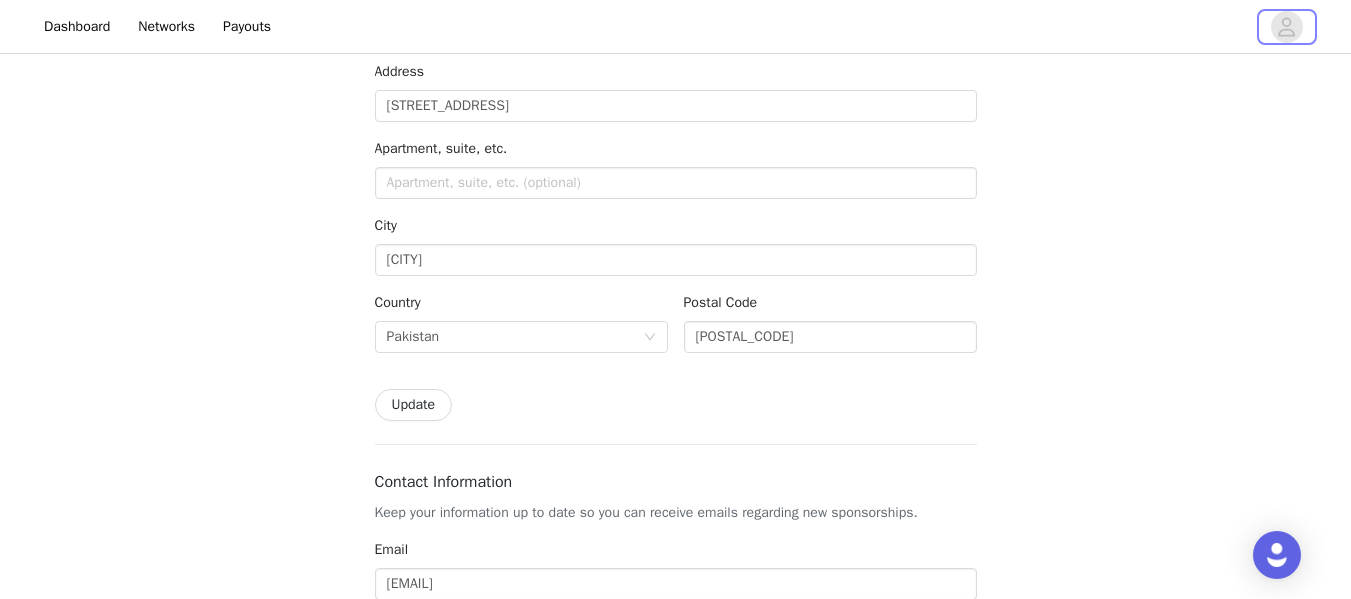 scroll, scrollTop: 400, scrollLeft: 0, axis: vertical 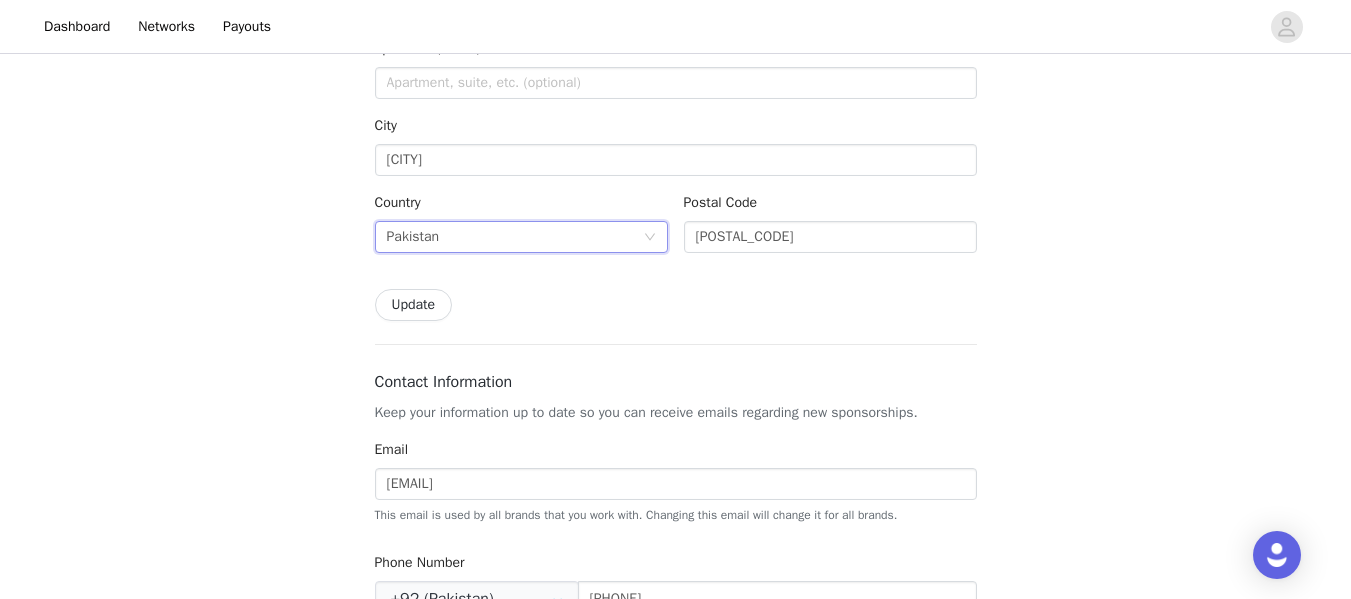 click on "Pakistan" at bounding box center [515, 237] 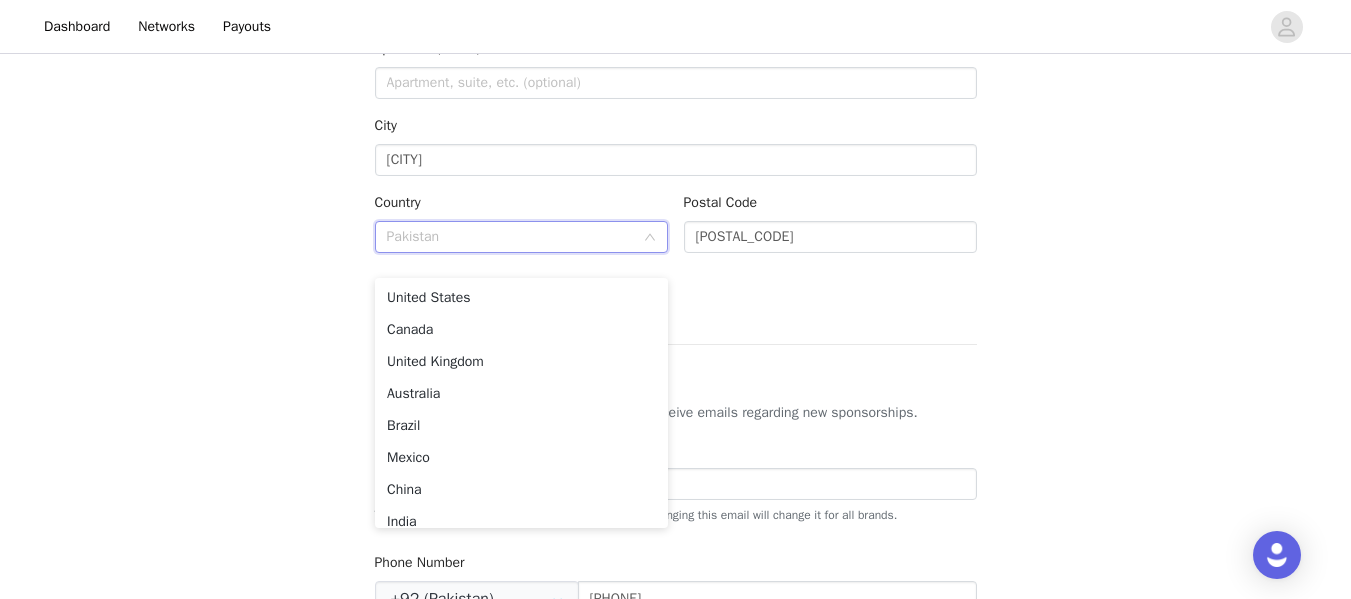 scroll, scrollTop: 5002, scrollLeft: 0, axis: vertical 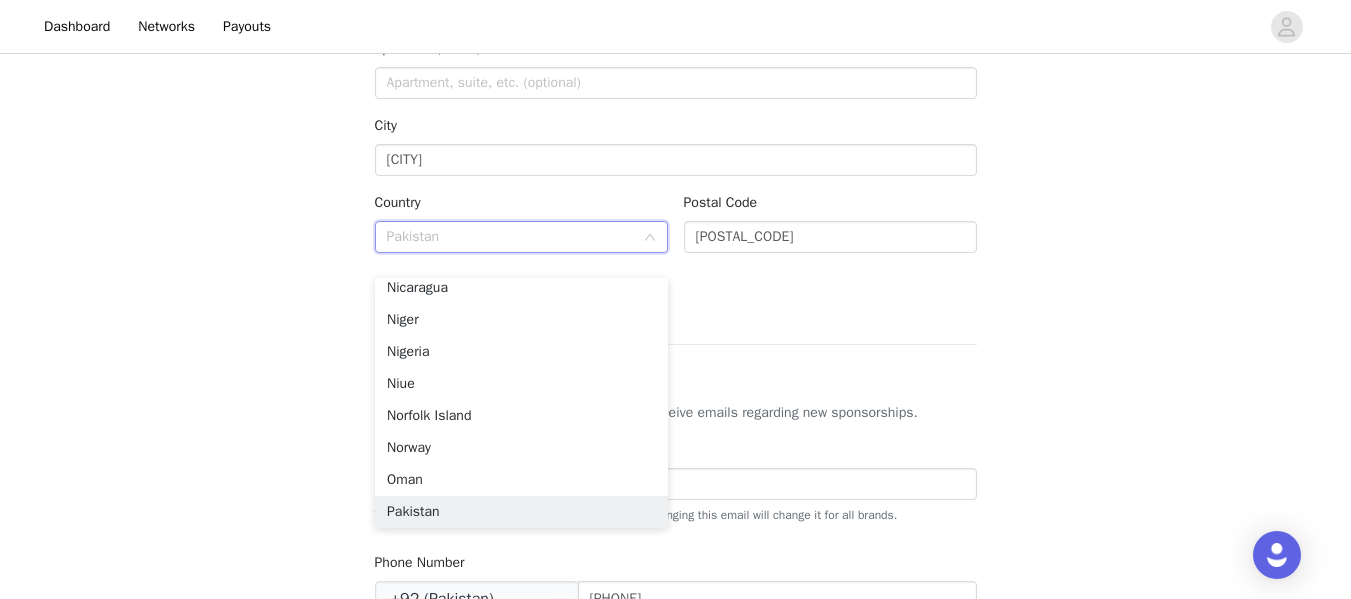 click at bounding box center (515, 237) 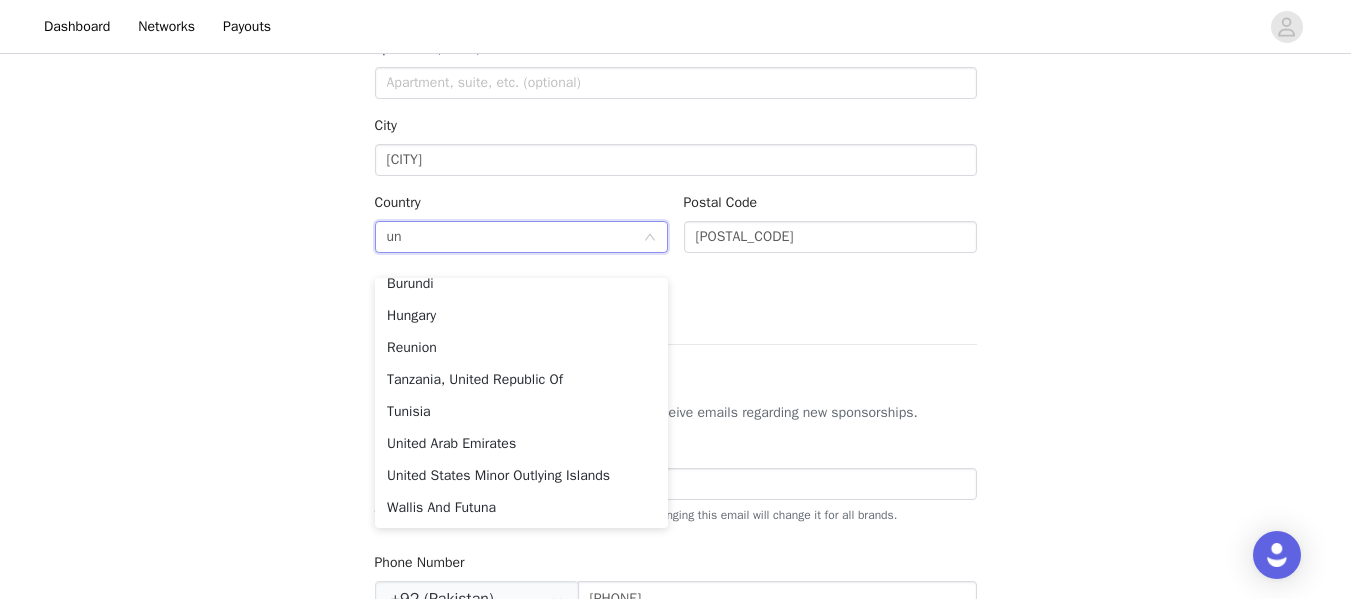 scroll, scrollTop: 4, scrollLeft: 0, axis: vertical 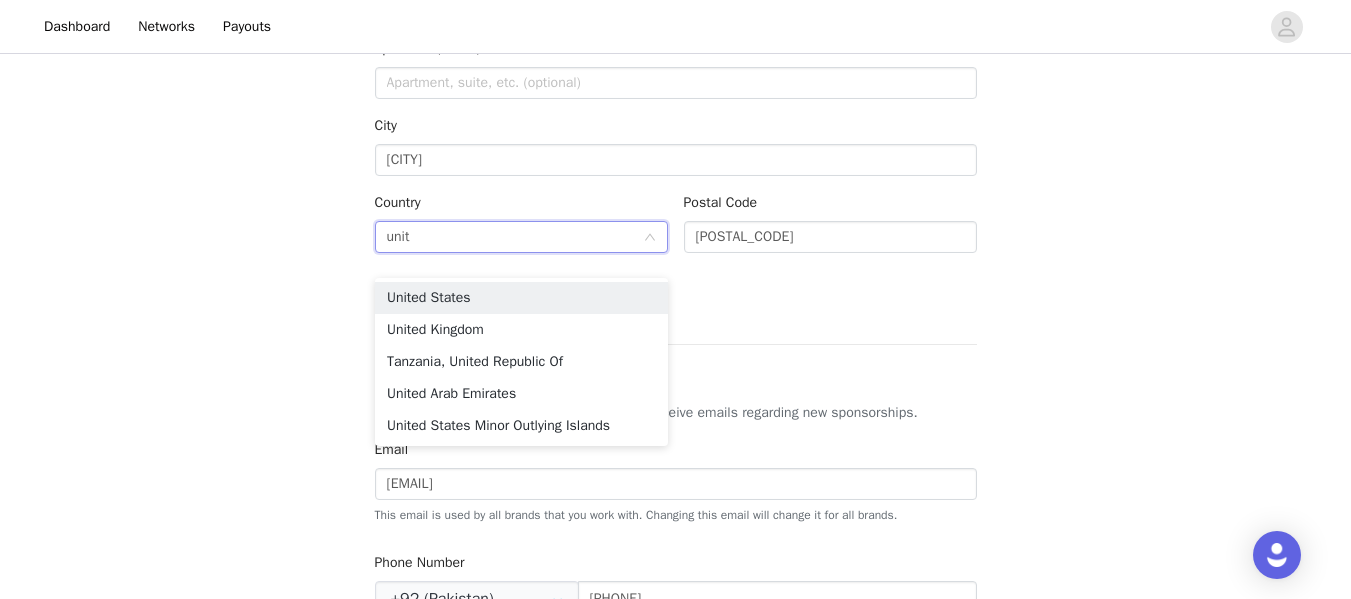 type on "unite" 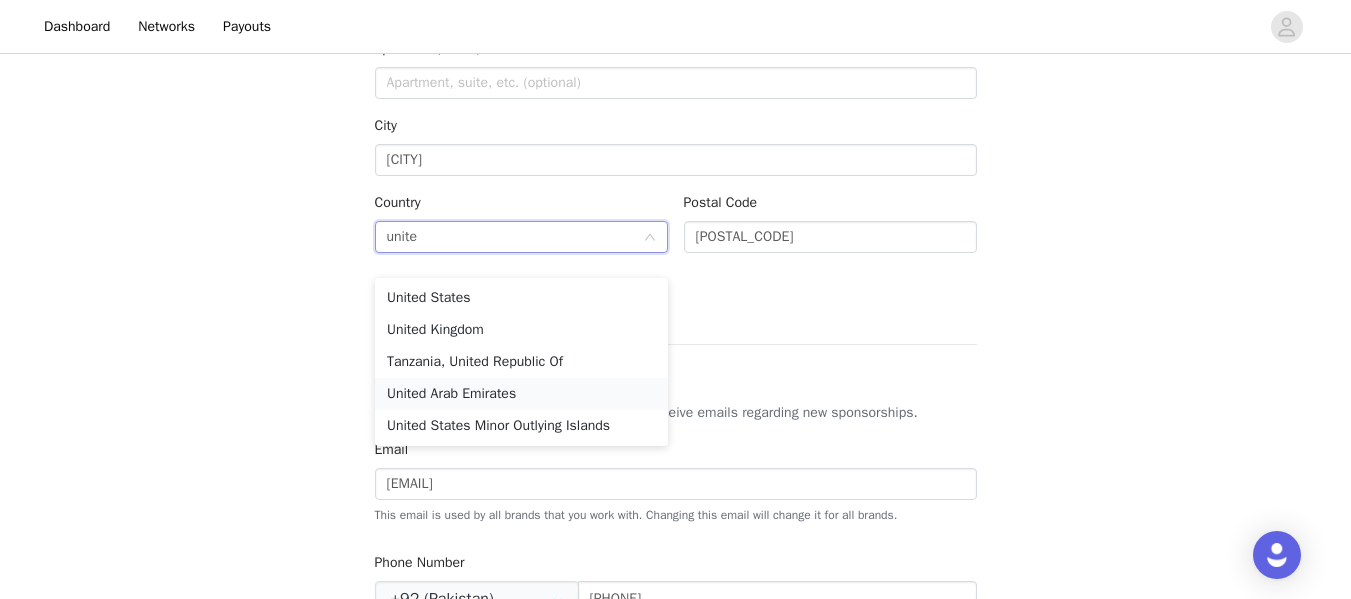 click on "United Arab Emirates" at bounding box center [521, 394] 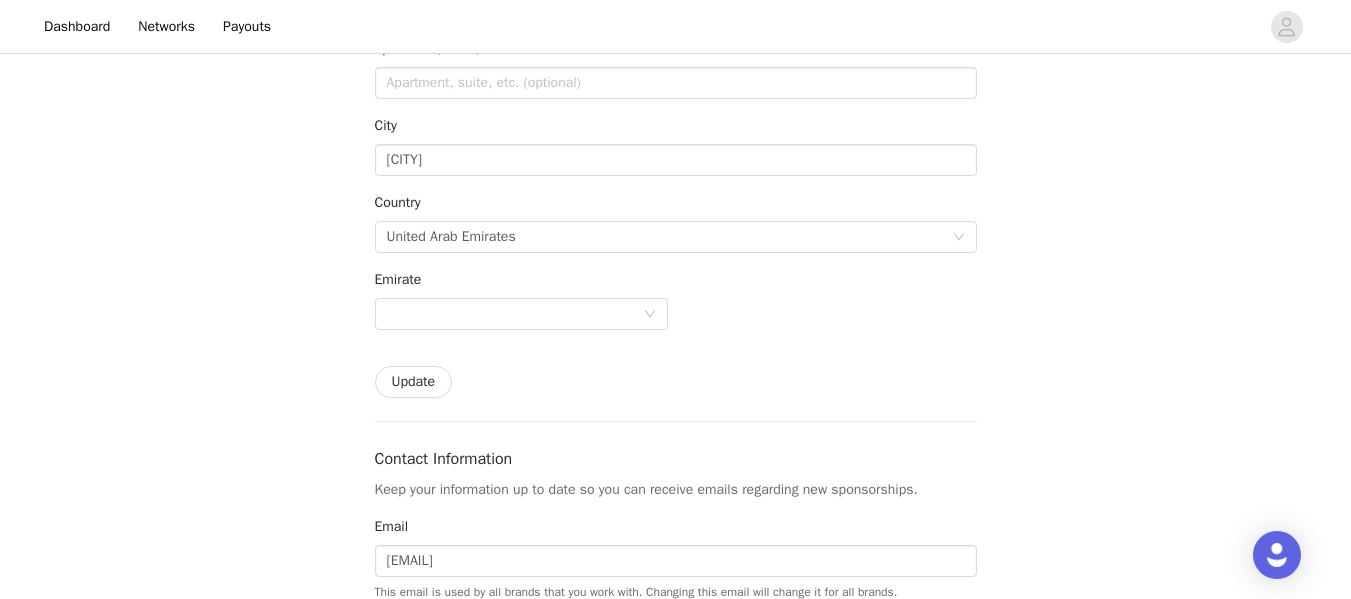click on "Back   Settings           Shipping Info
Make sure your address is up to date so you can receive product for your sponsorship
campaigns.
First Name [FIRST]   Last Name [LAST]   Address [STREET_ADDRESS]   Apartment, suite, etc.   City [CITY]   Country
[COUNTRY]
Emirate       Update     Contact Information
Keep your information up to date so you can receive emails regarding new sponsorships.
Email [EMAIL] This email is used by all brands that you work with. Changing this email will change it for all brands.   Phone Number +92 (Pakistan) +1 (United States) +1 (Canada) +44 (United Kingdom) +61 (Australia) +55 (Brazil) +52 (Mexico) +86 (China) +91 (India) +7 (Russia) +39 (Italy) +64 (New Zealand) +81 (Japan) +353 (Ireland) +93 (Afghanistan) +358 (Aland Islands) +355 (Albania) +213 (Algeria) +376 (Andorra)" at bounding box center [675, 600] 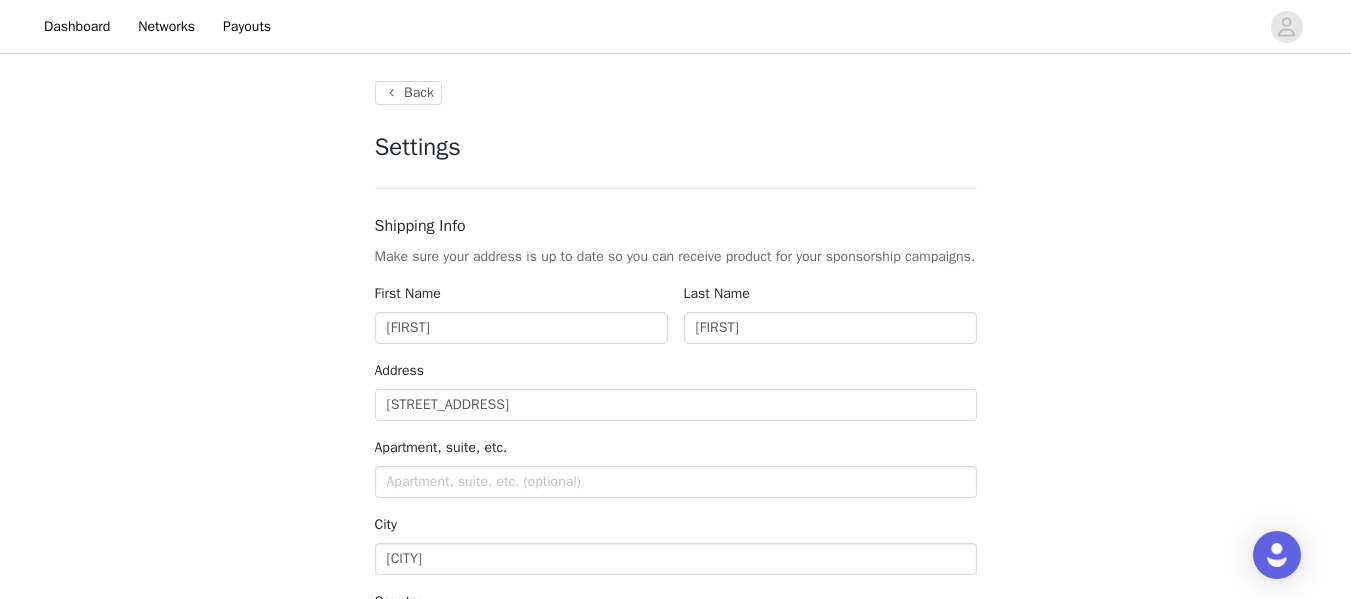 scroll, scrollTop: 0, scrollLeft: 0, axis: both 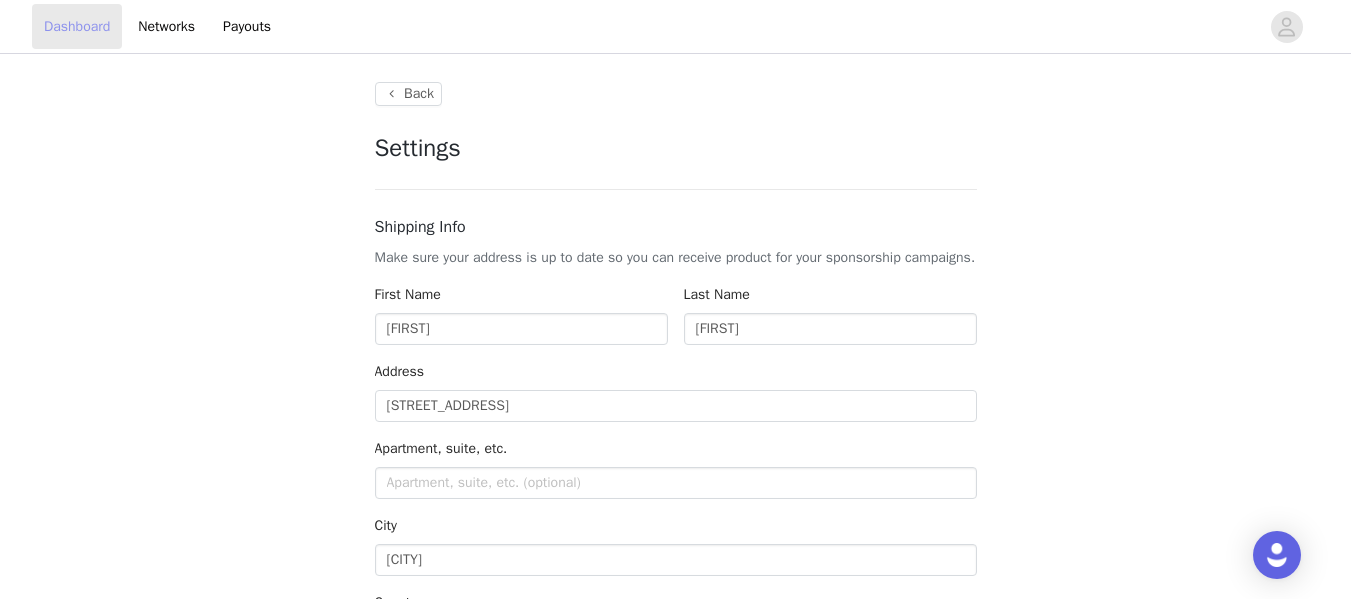 click on "Dashboard" at bounding box center [77, 26] 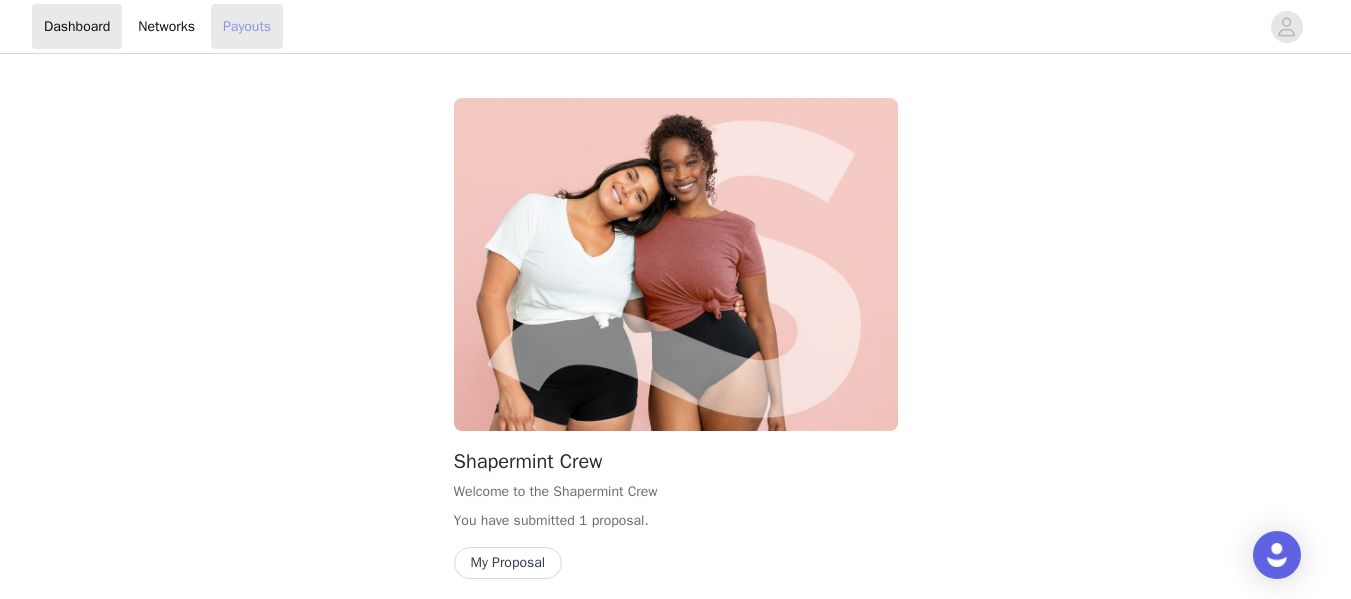 click on "Payouts" at bounding box center (247, 26) 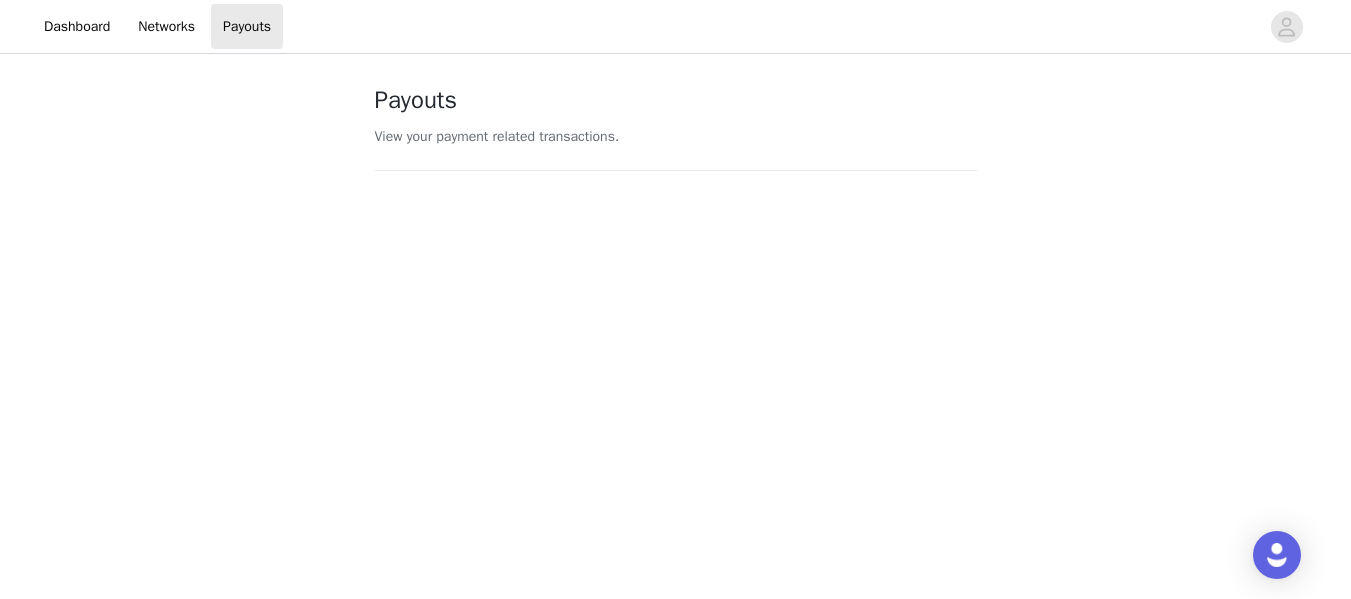 click on "View your payment related transactions." at bounding box center (676, 136) 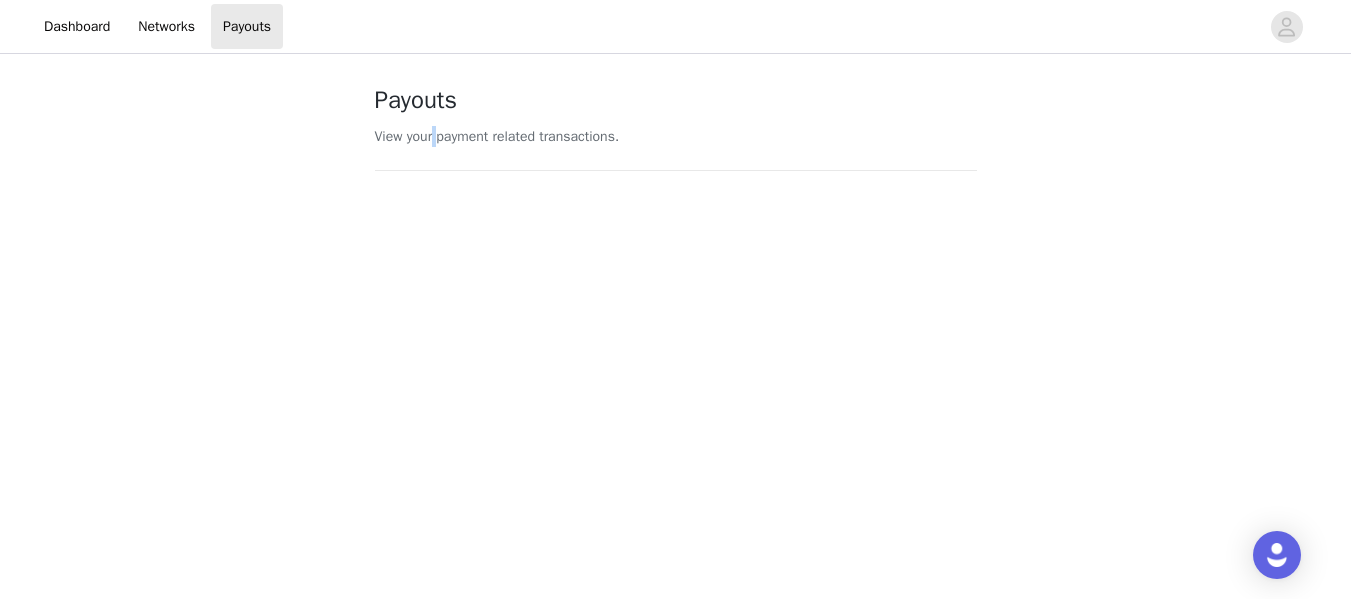 click on "View your payment related transactions." at bounding box center [676, 136] 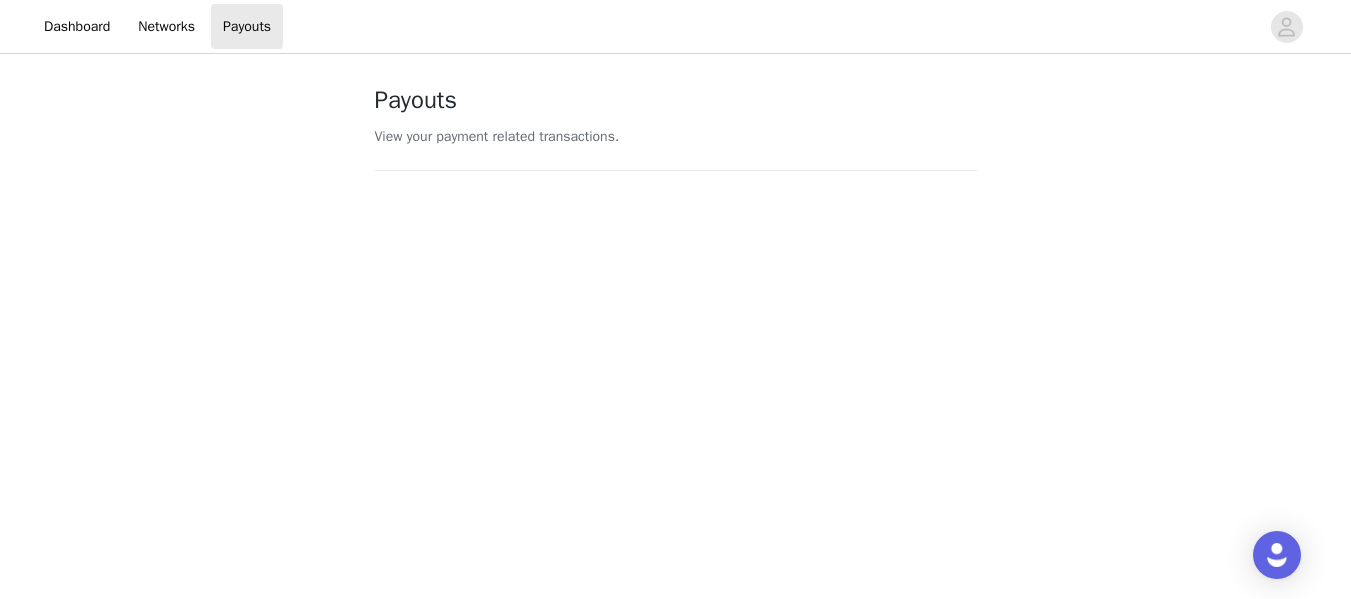 click on "View your payment related transactions." at bounding box center (676, 136) 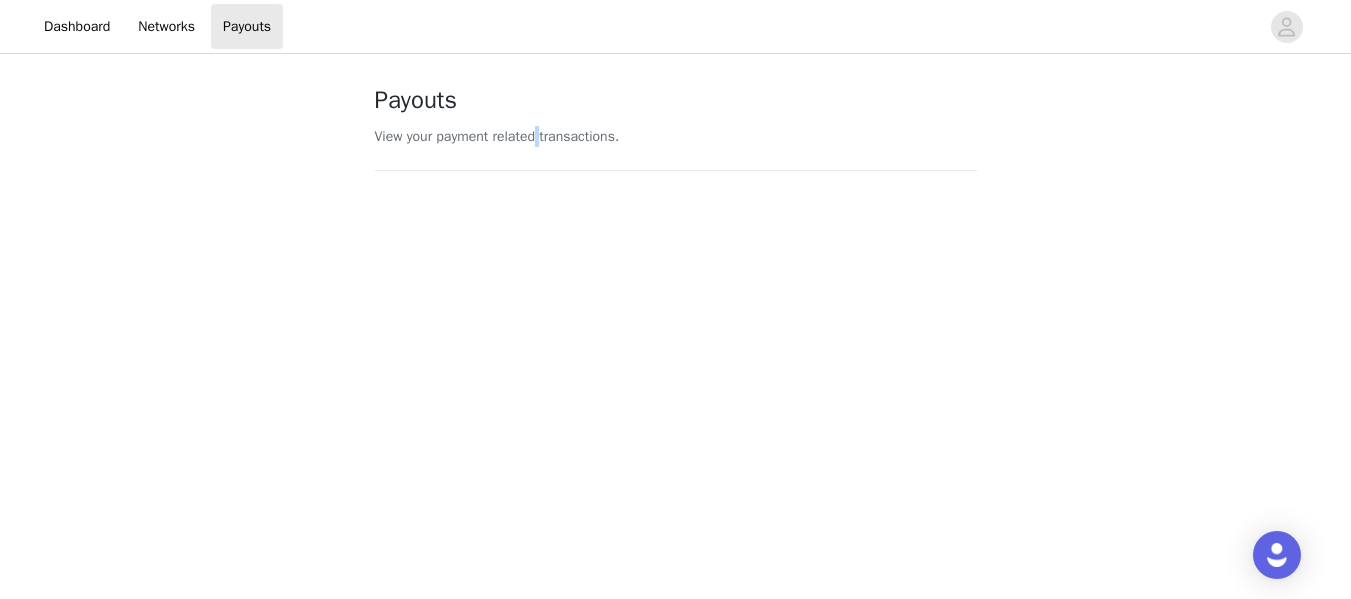 click on "View your payment related transactions." at bounding box center (676, 136) 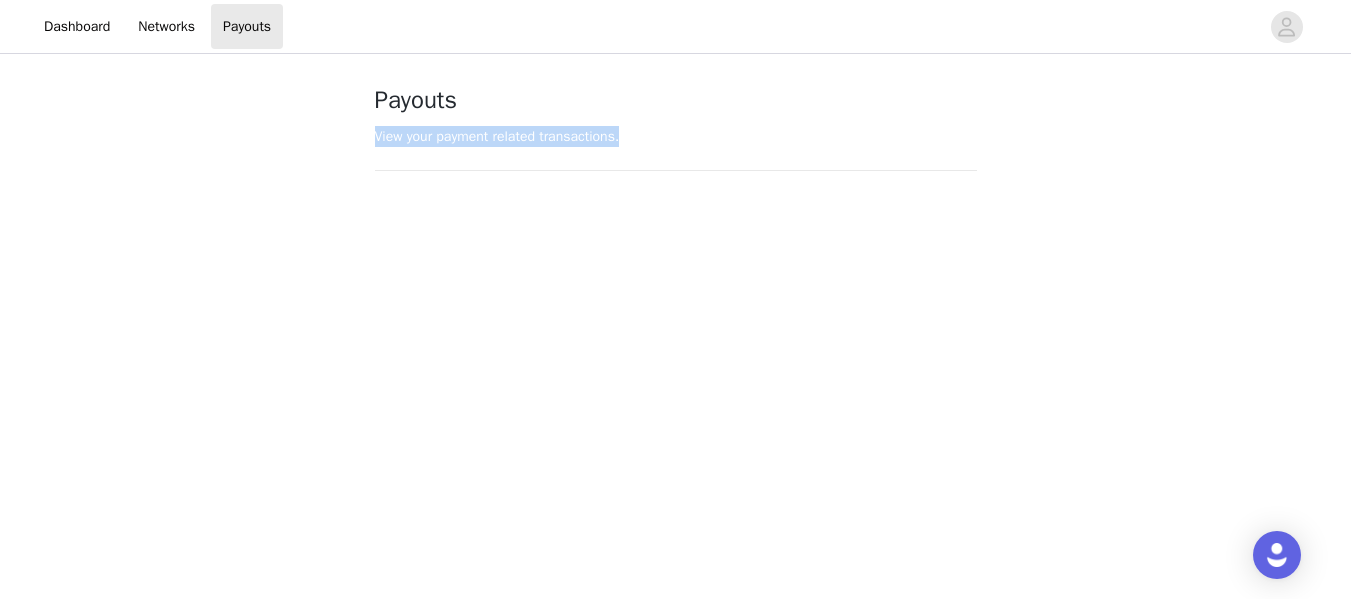 click on "View your payment related transactions." at bounding box center [676, 136] 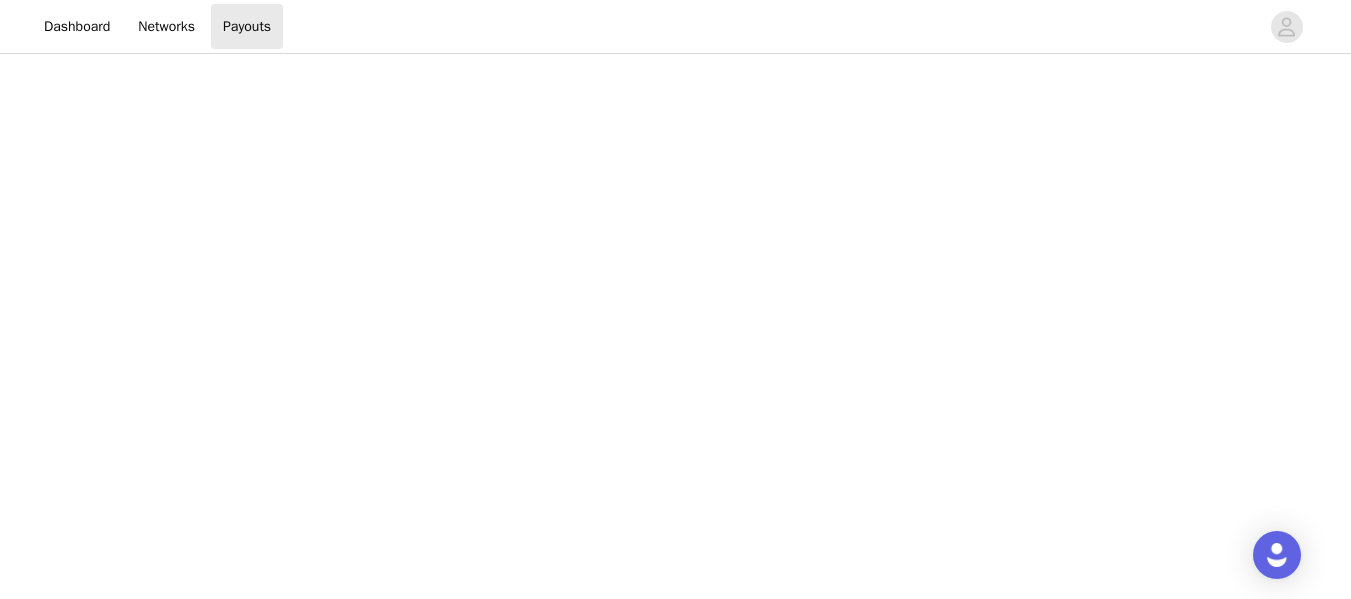 scroll, scrollTop: 500, scrollLeft: 0, axis: vertical 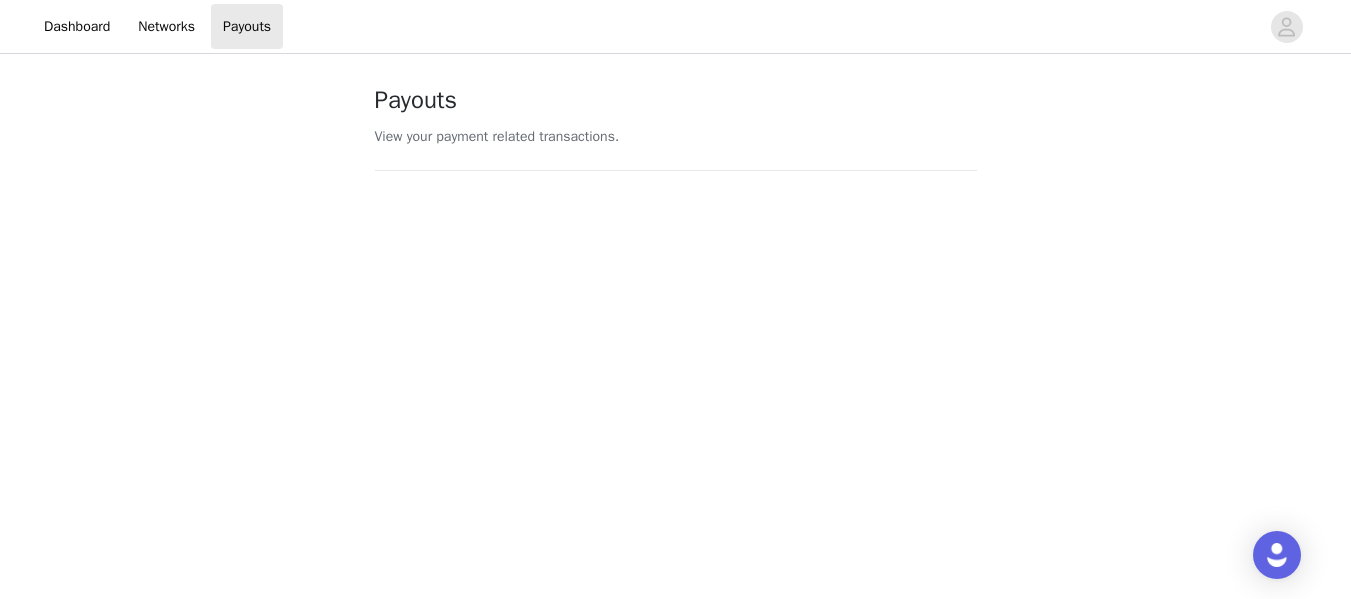 click on "View your payment related transactions." at bounding box center (676, 136) 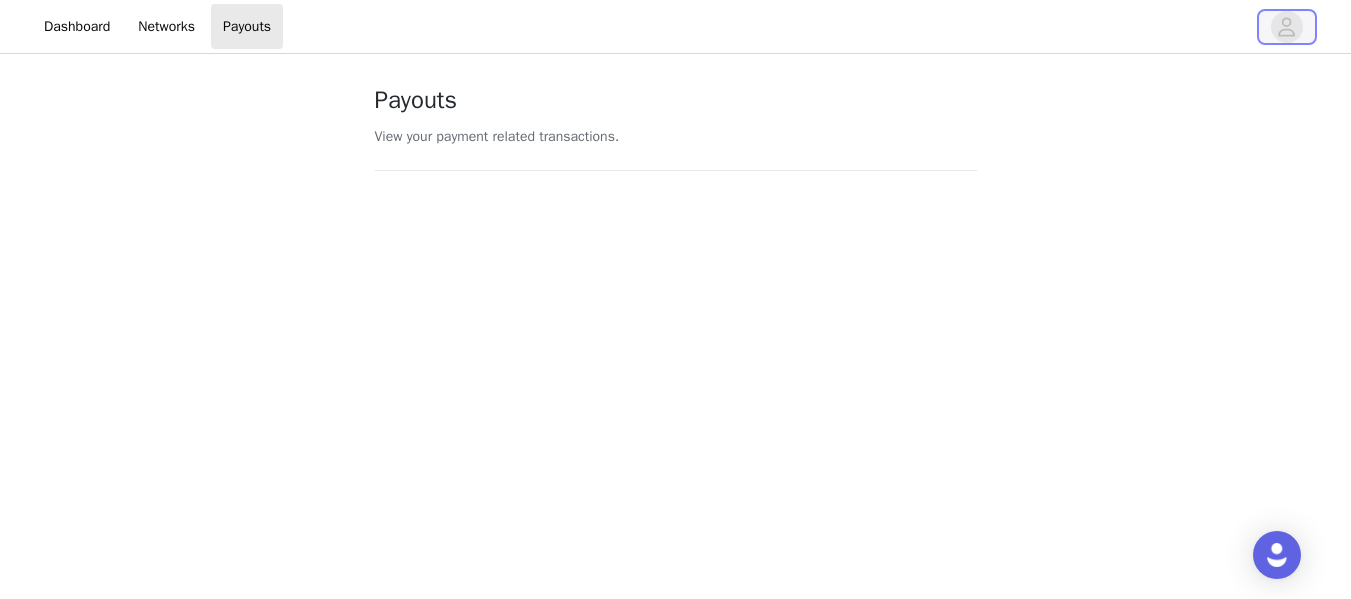 click 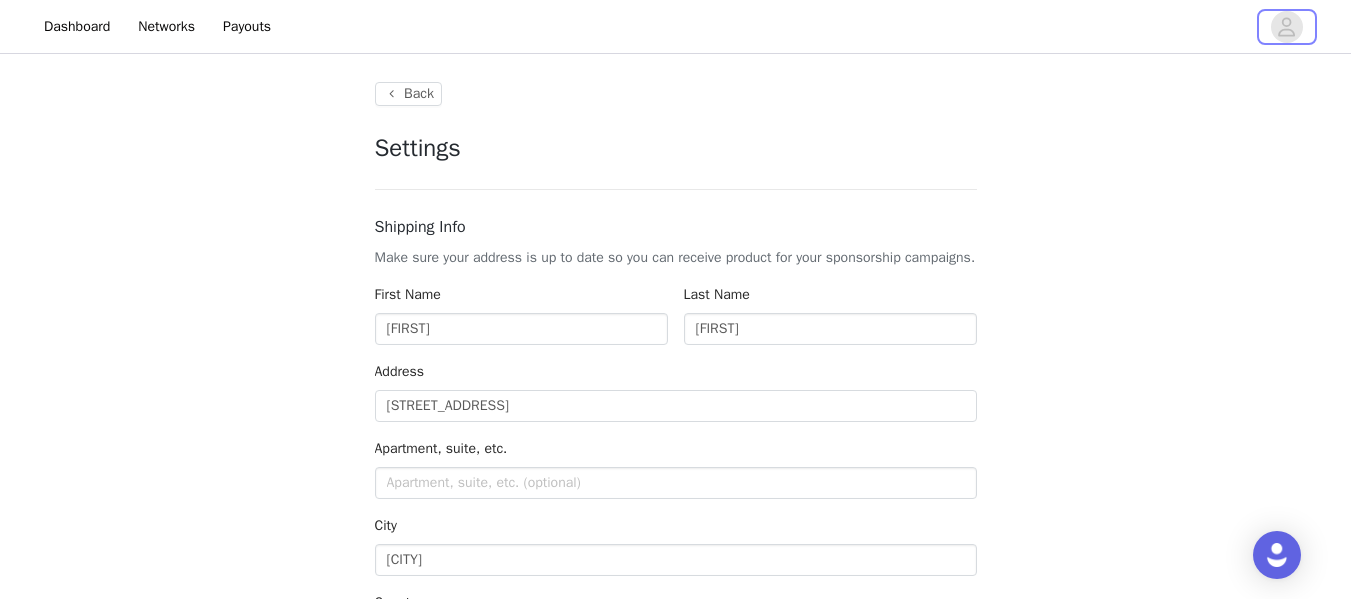 type on "+92 (Pakistan)" 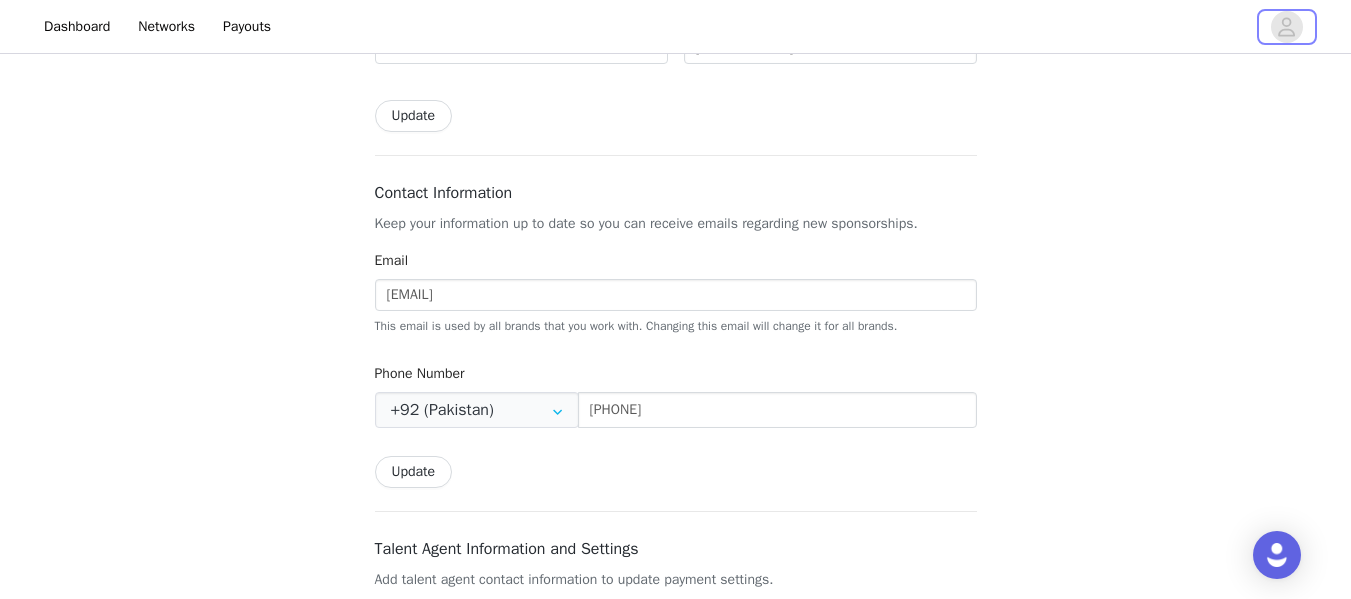 scroll, scrollTop: 889, scrollLeft: 0, axis: vertical 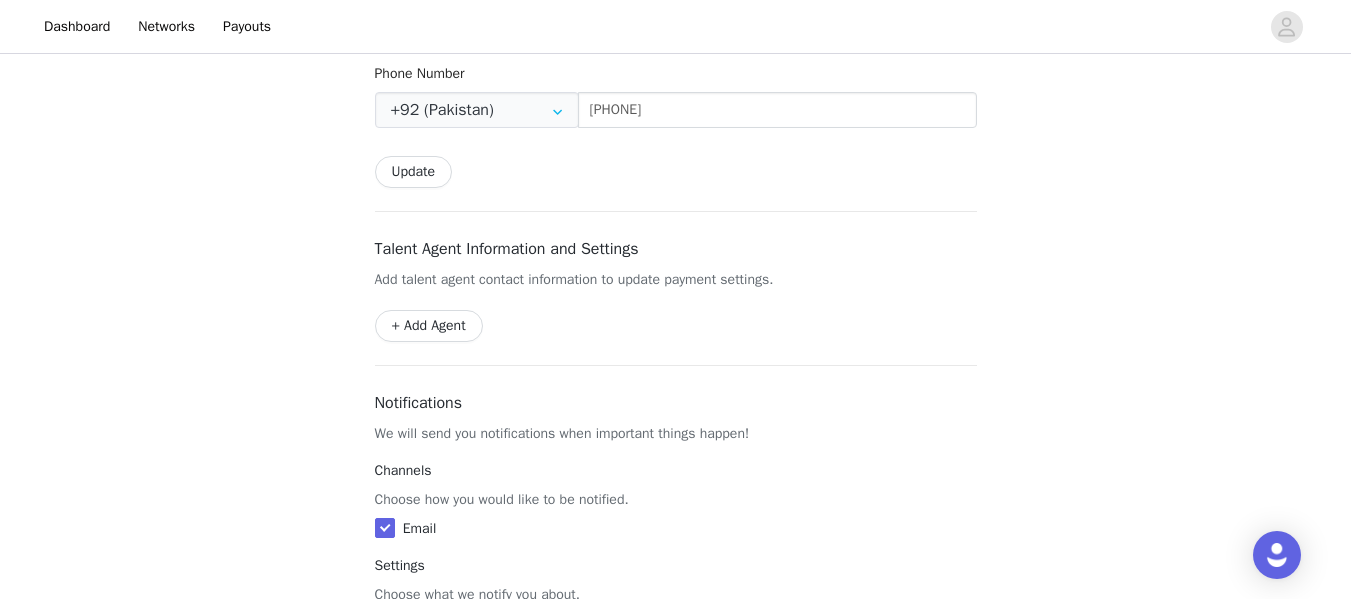 click on "+ Add Agent" at bounding box center (429, 326) 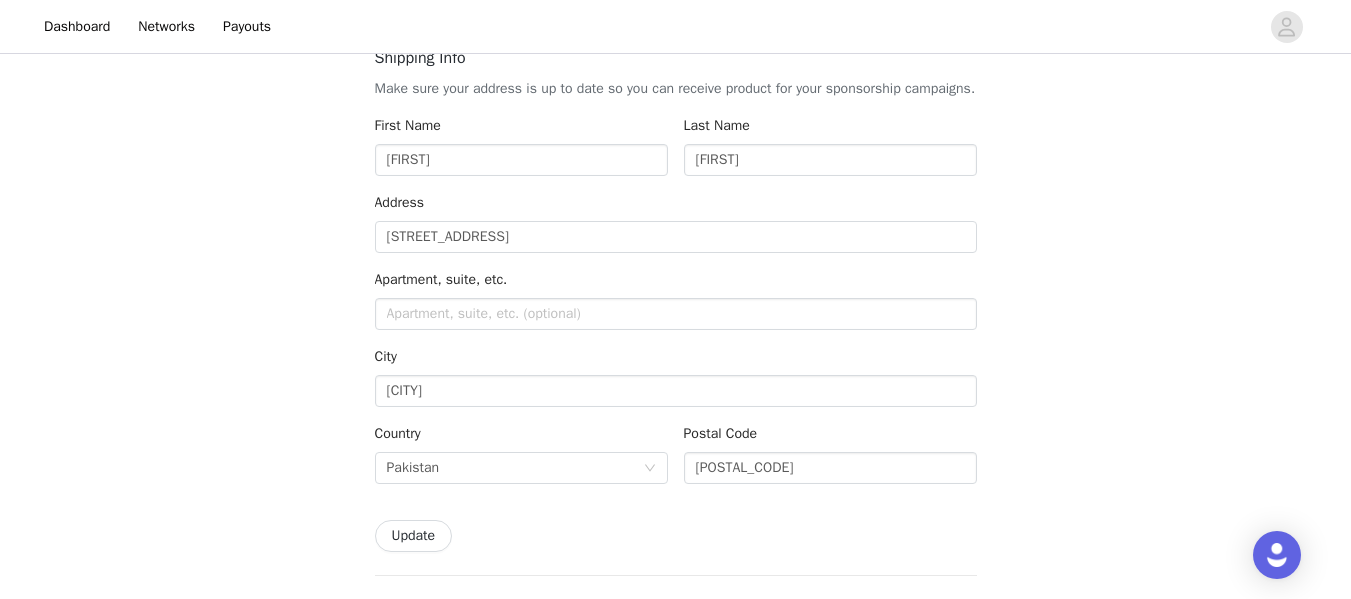 scroll, scrollTop: 0, scrollLeft: 0, axis: both 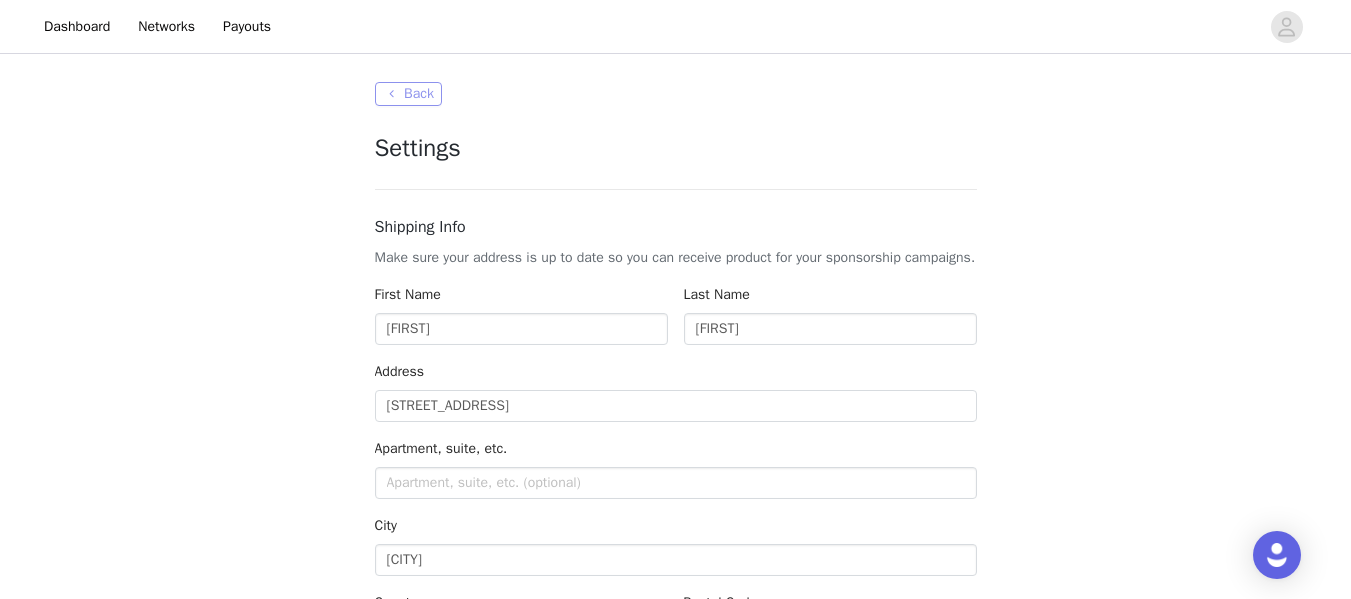 click on "Back" at bounding box center [408, 94] 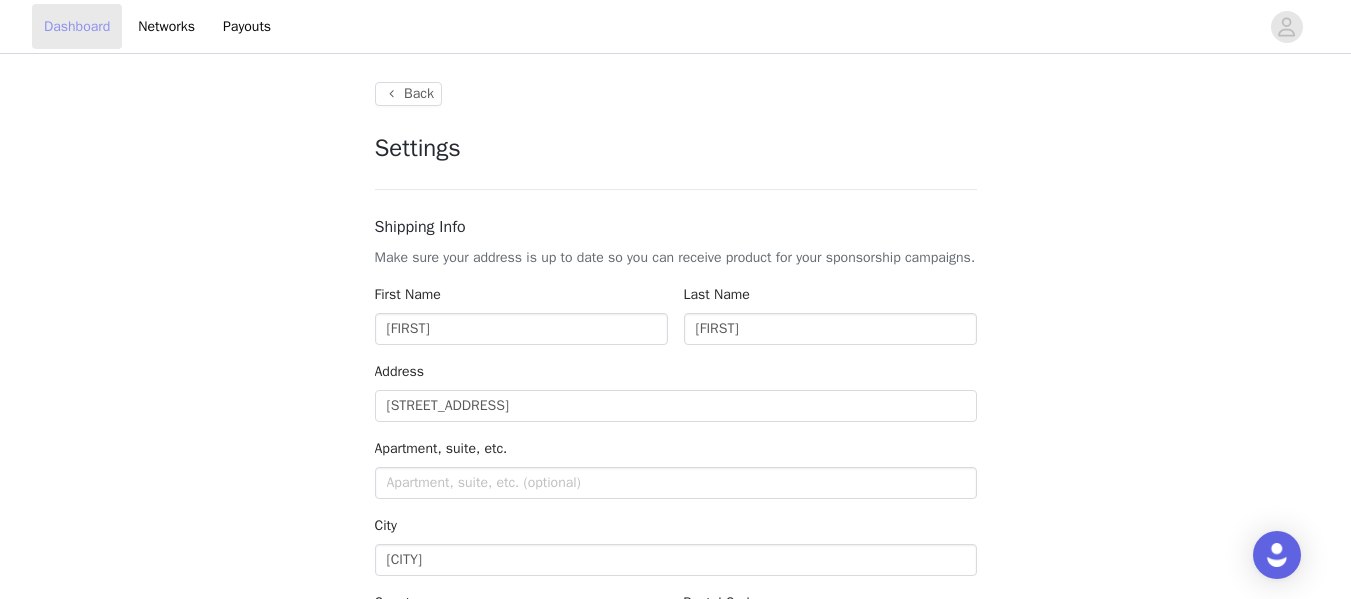 click on "Dashboard" at bounding box center [77, 26] 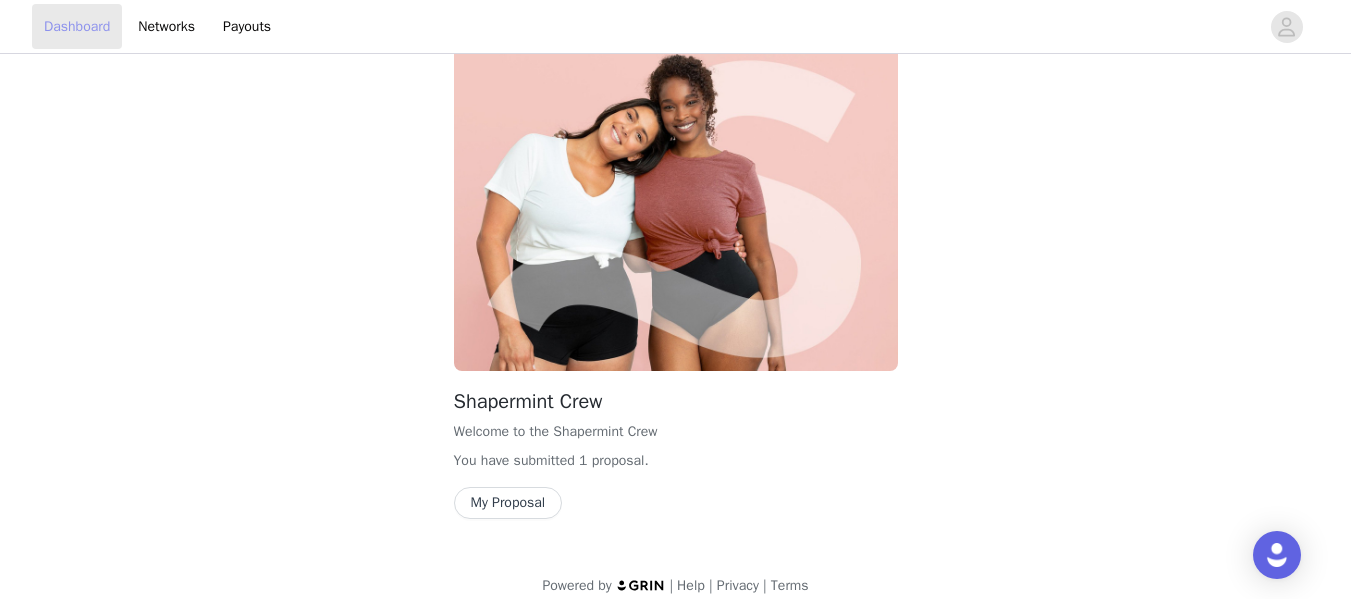 scroll, scrollTop: 81, scrollLeft: 0, axis: vertical 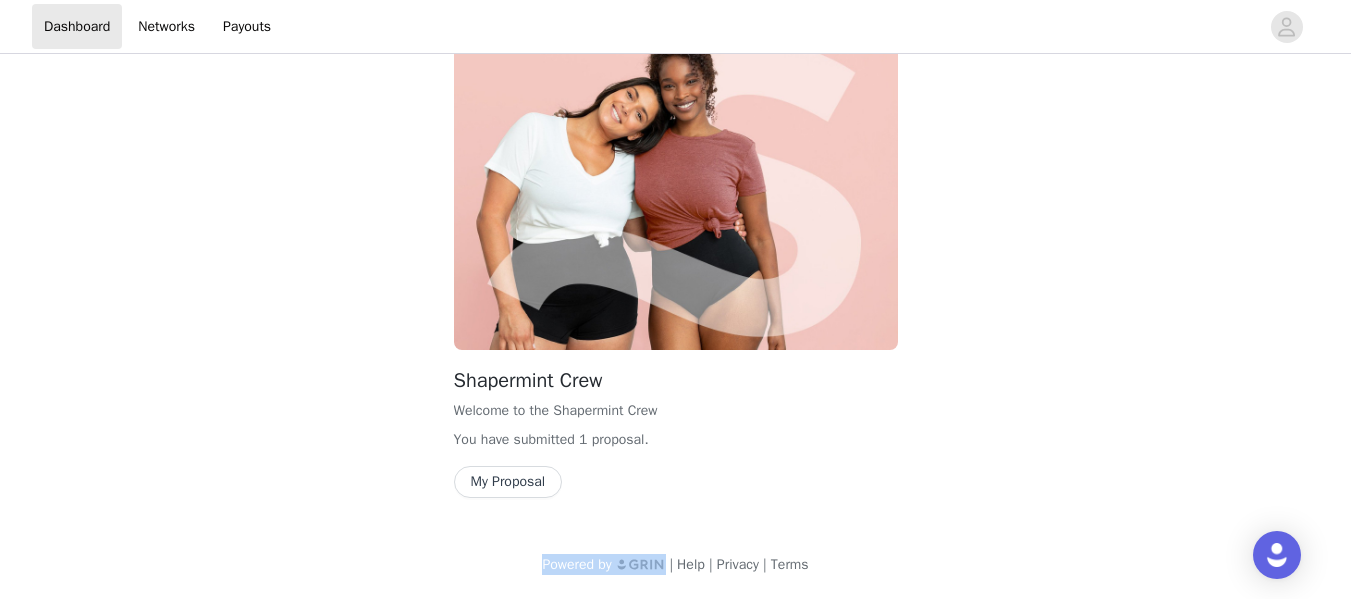 drag, startPoint x: 540, startPoint y: 566, endPoint x: 668, endPoint y: 568, distance: 128.01562 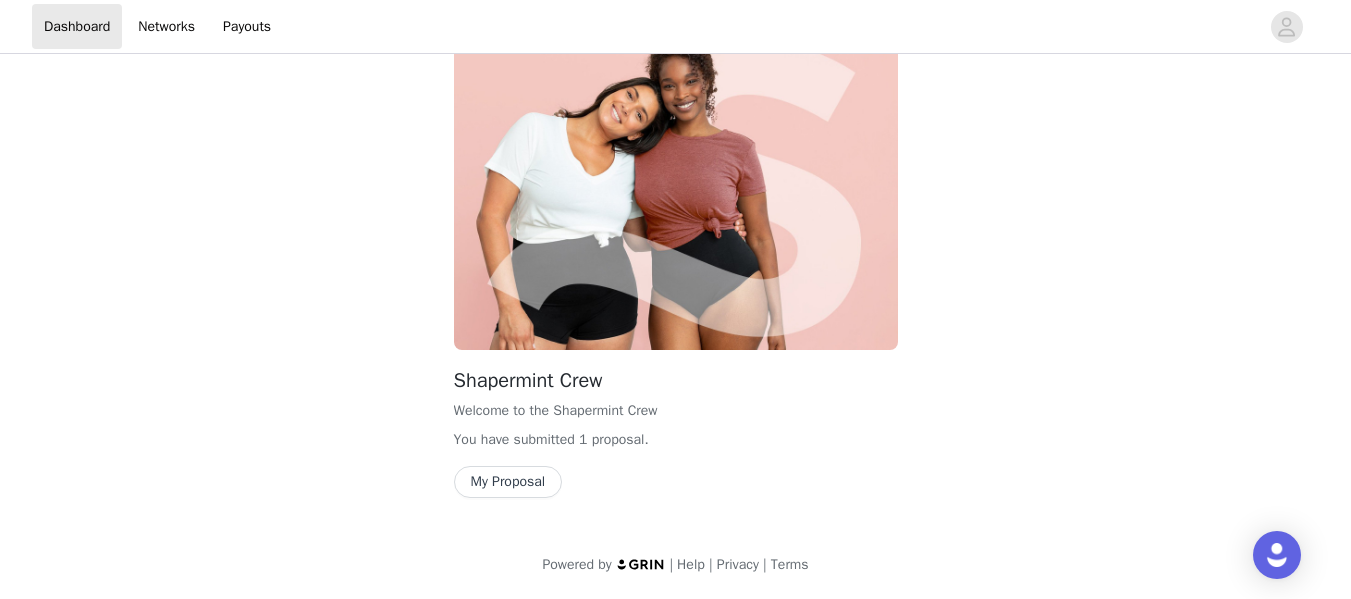 click on "Shapermint Crew   Welcome to the Shapermint Crew
You have submitted 1 proposal .
My Proposal" at bounding box center (676, 261) 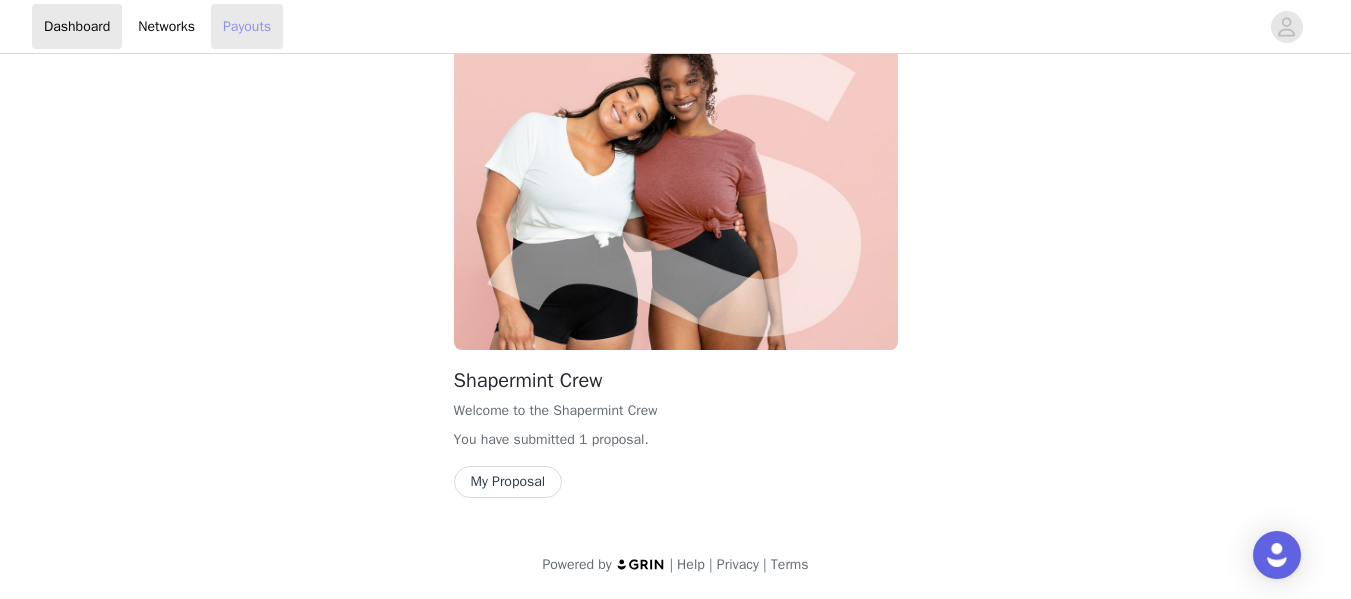 click on "Payouts" at bounding box center [247, 26] 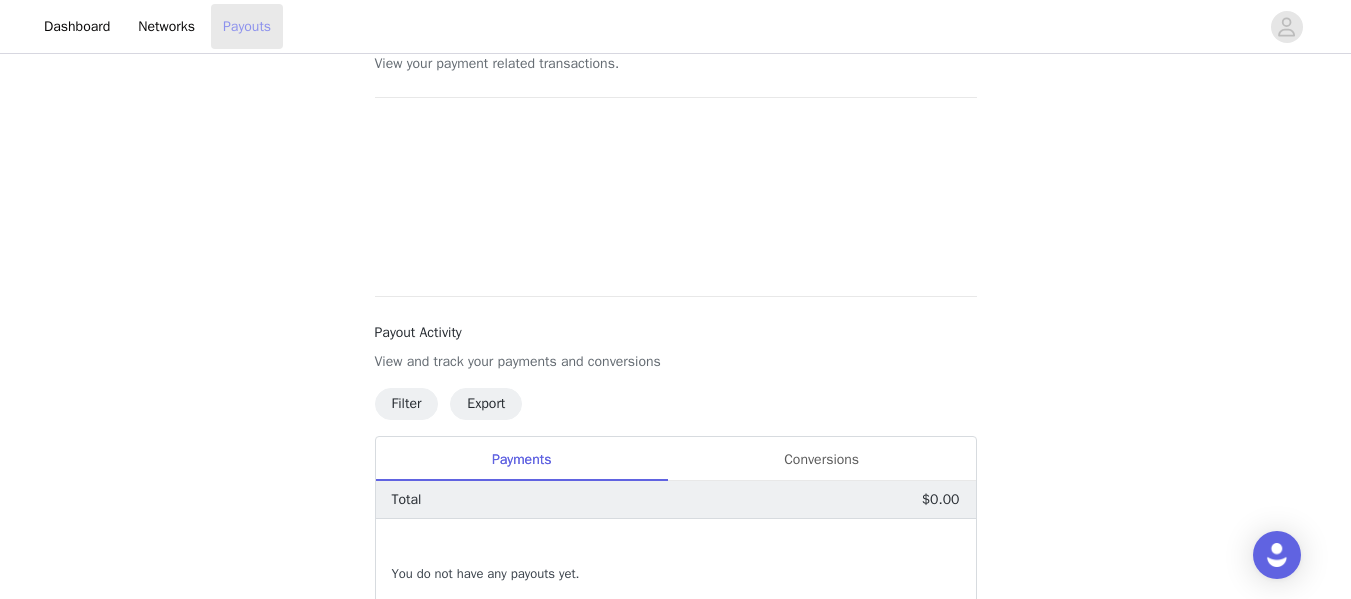 scroll, scrollTop: 0, scrollLeft: 0, axis: both 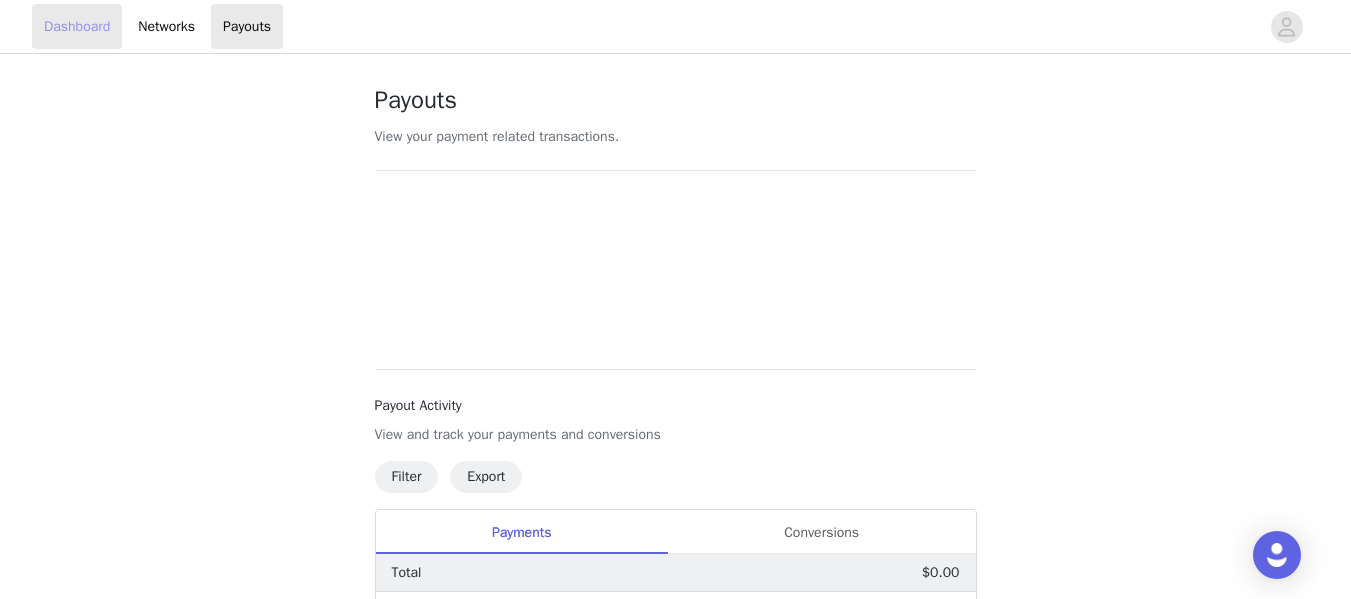 click on "Dashboard" at bounding box center (77, 26) 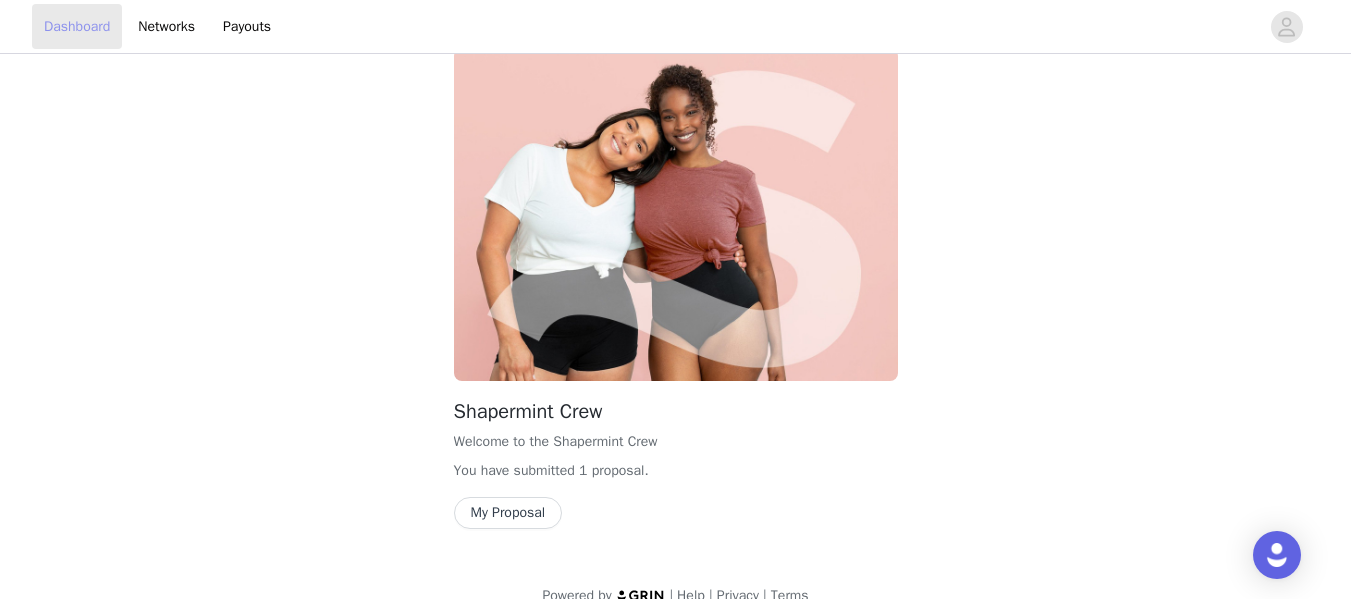 scroll, scrollTop: 81, scrollLeft: 0, axis: vertical 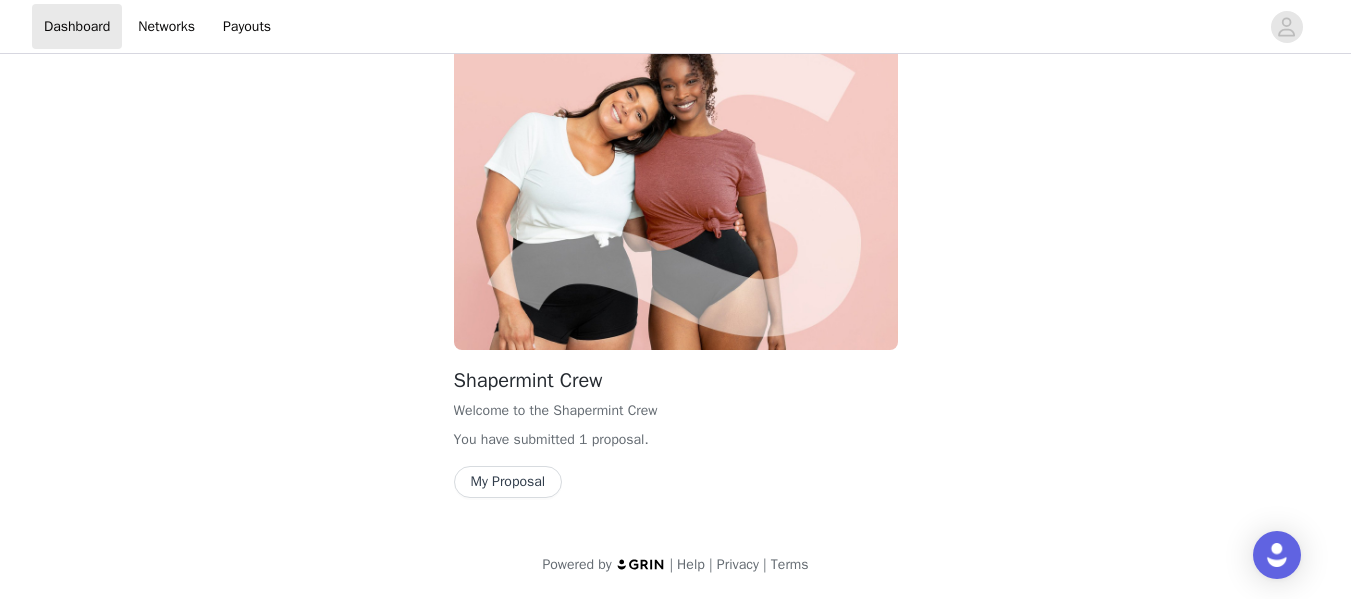 click on "My Proposal" at bounding box center (508, 482) 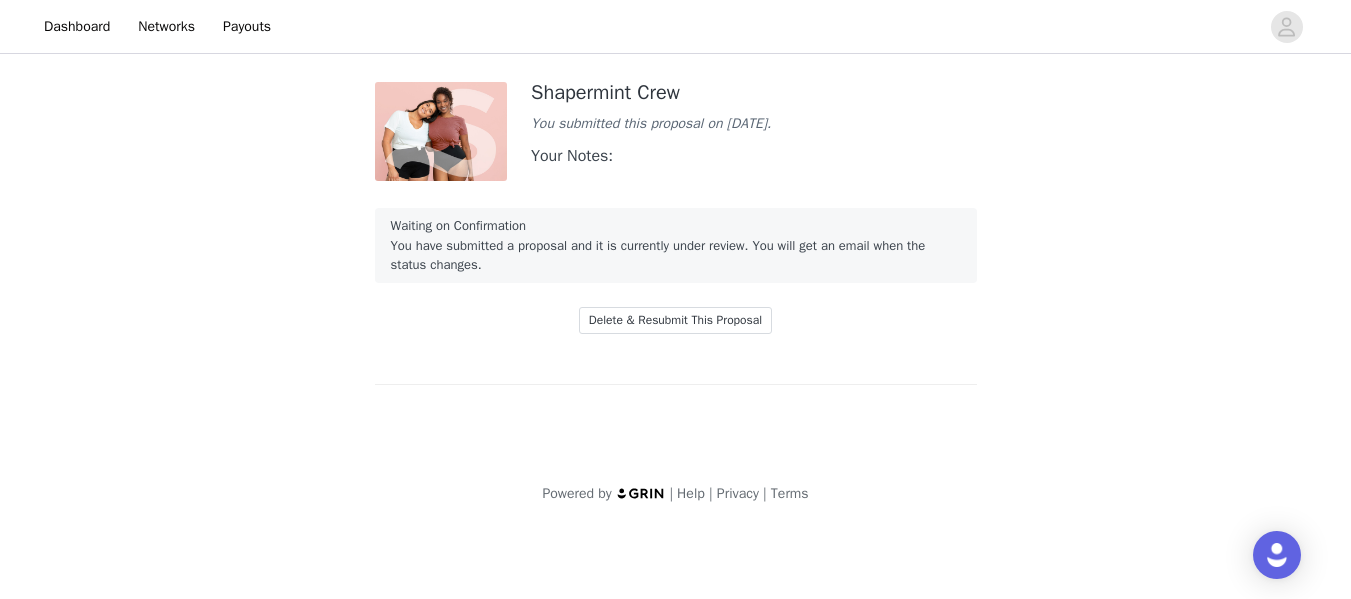 scroll, scrollTop: 0, scrollLeft: 0, axis: both 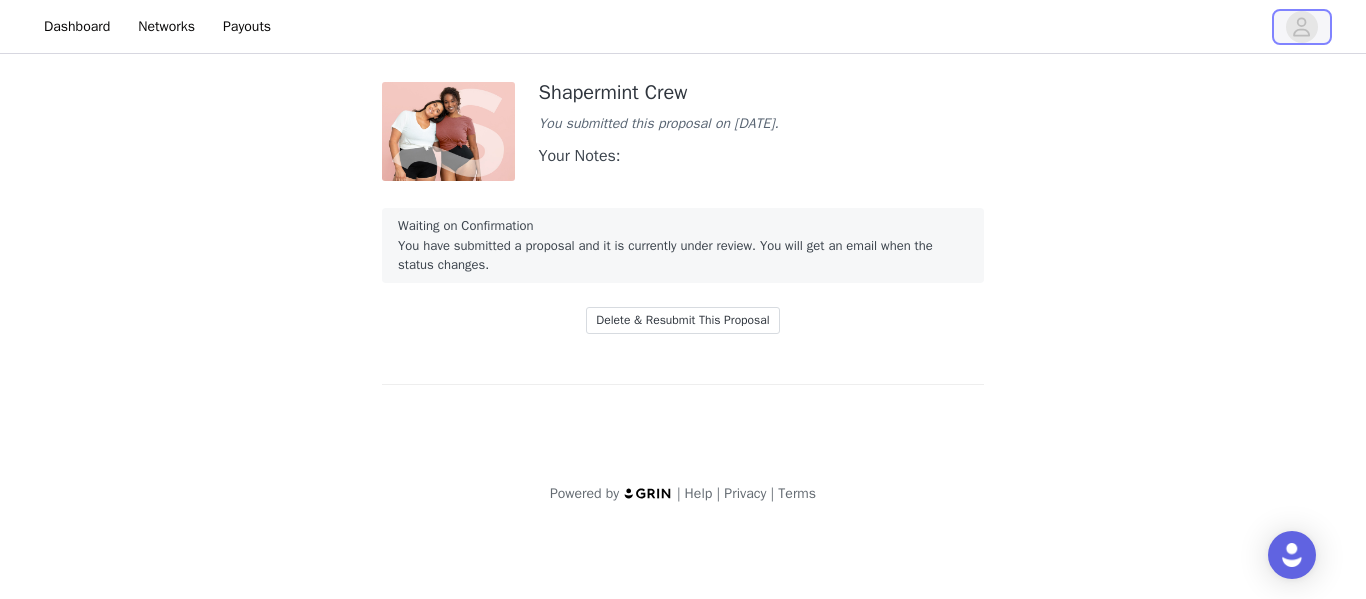 click 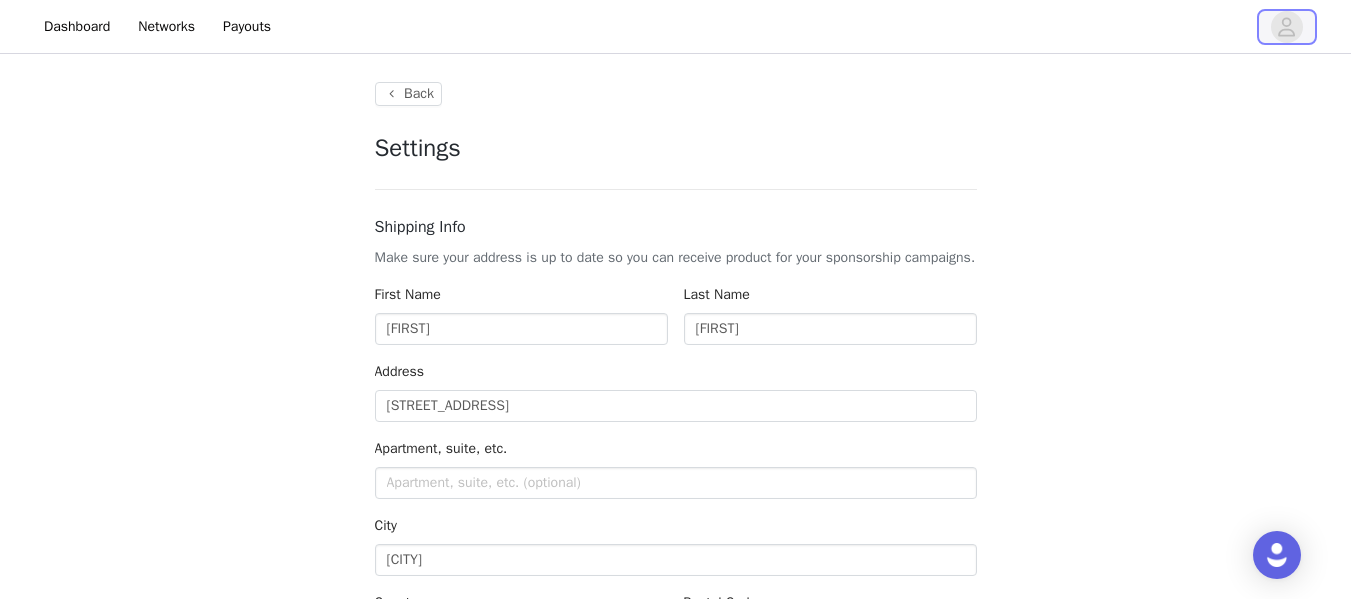 type on "+92 (Pakistan)" 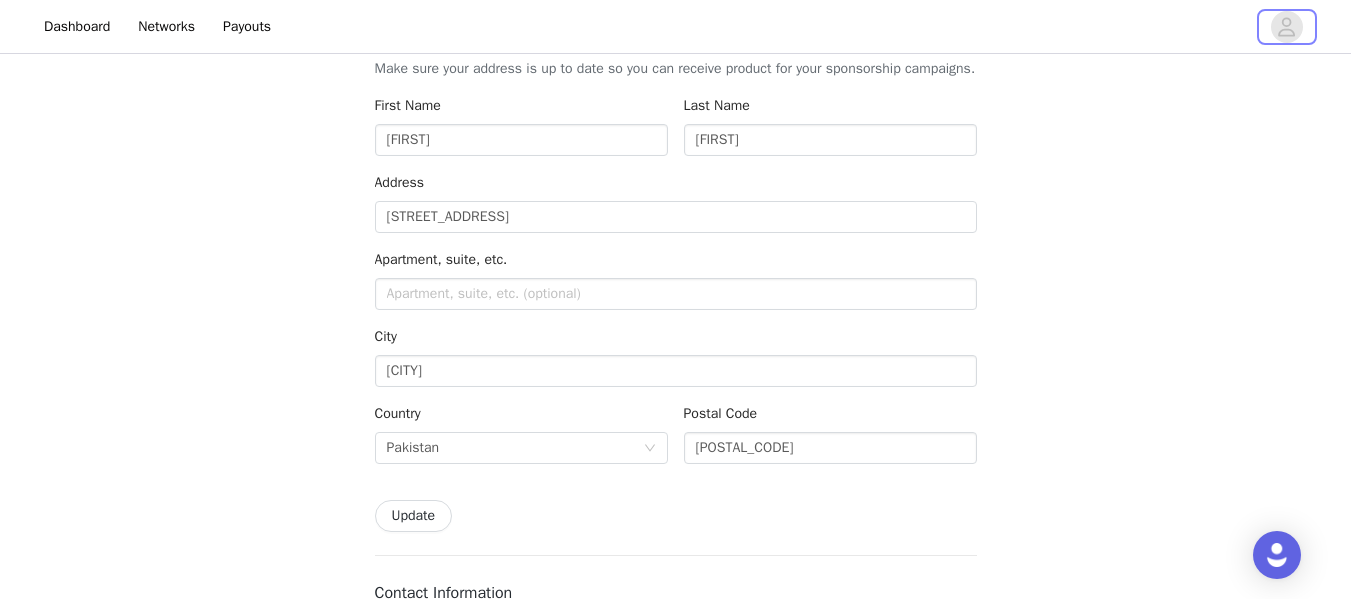 scroll, scrollTop: 0, scrollLeft: 0, axis: both 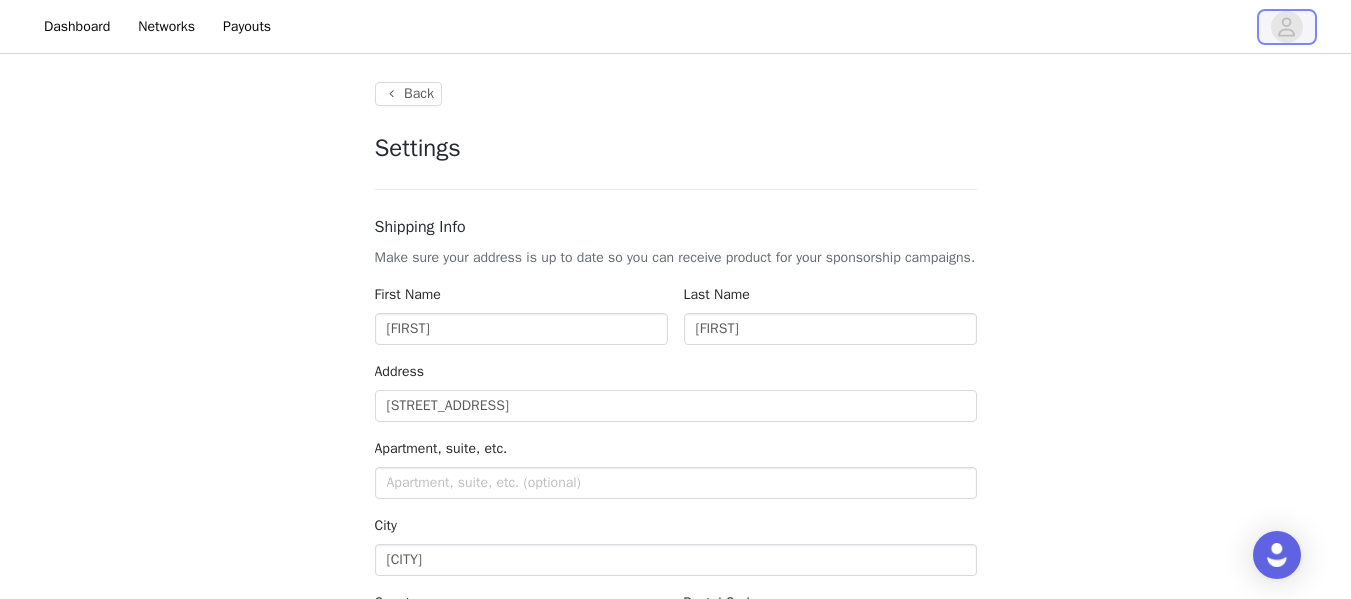 click at bounding box center (1287, 27) 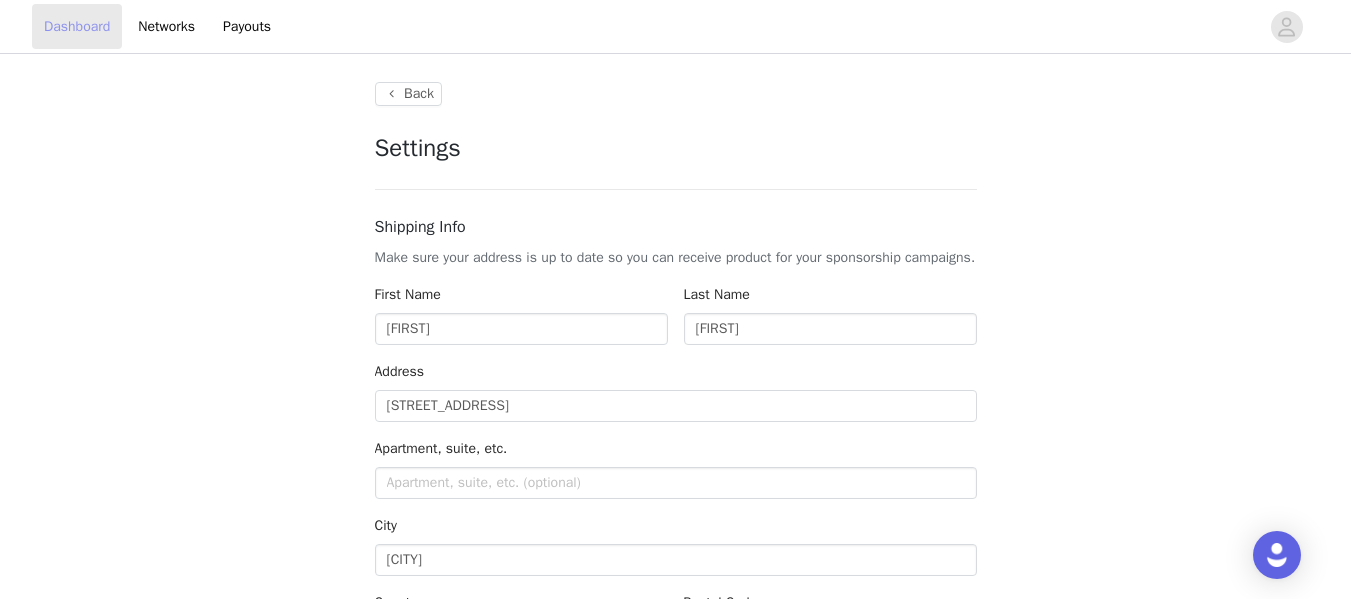 click on "Dashboard" at bounding box center [77, 26] 